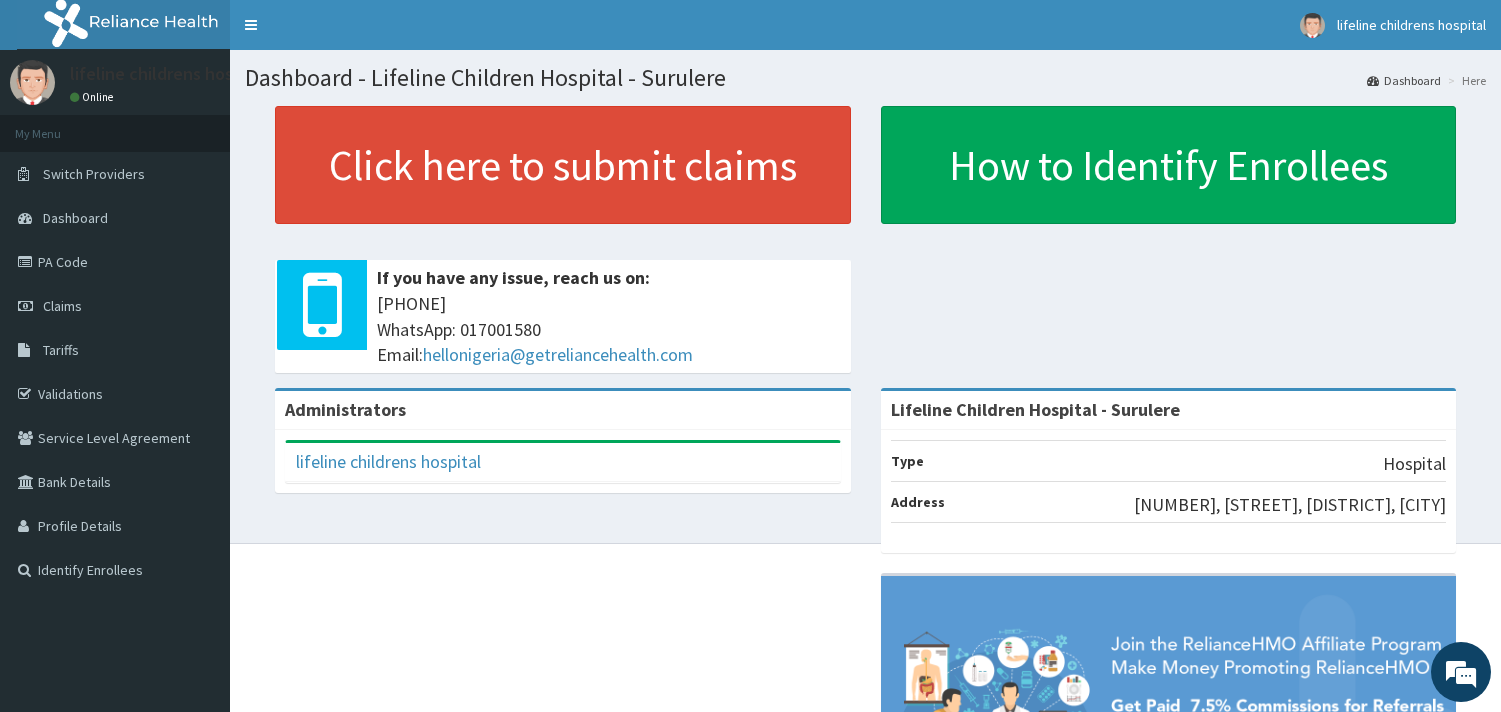 scroll, scrollTop: 0, scrollLeft: 0, axis: both 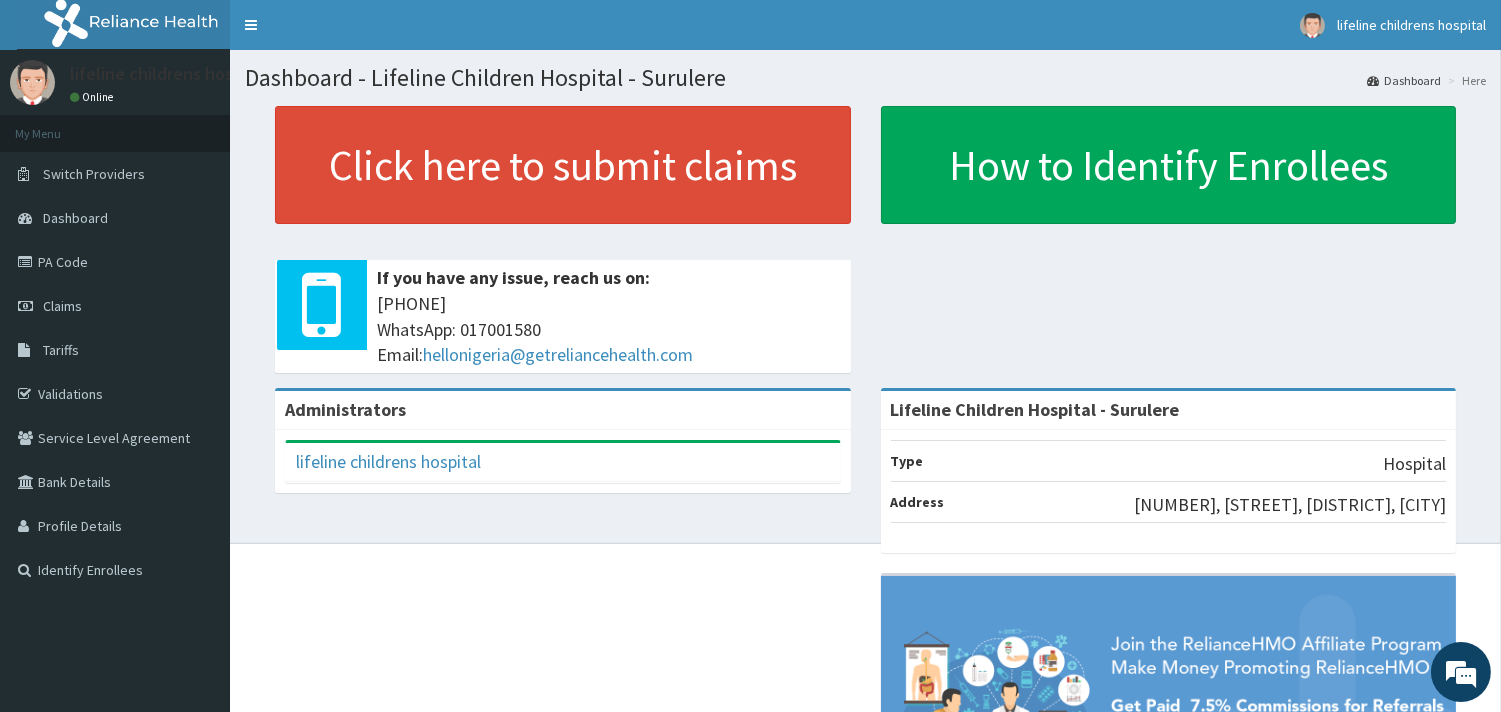 click on "Claims" at bounding box center (62, 306) 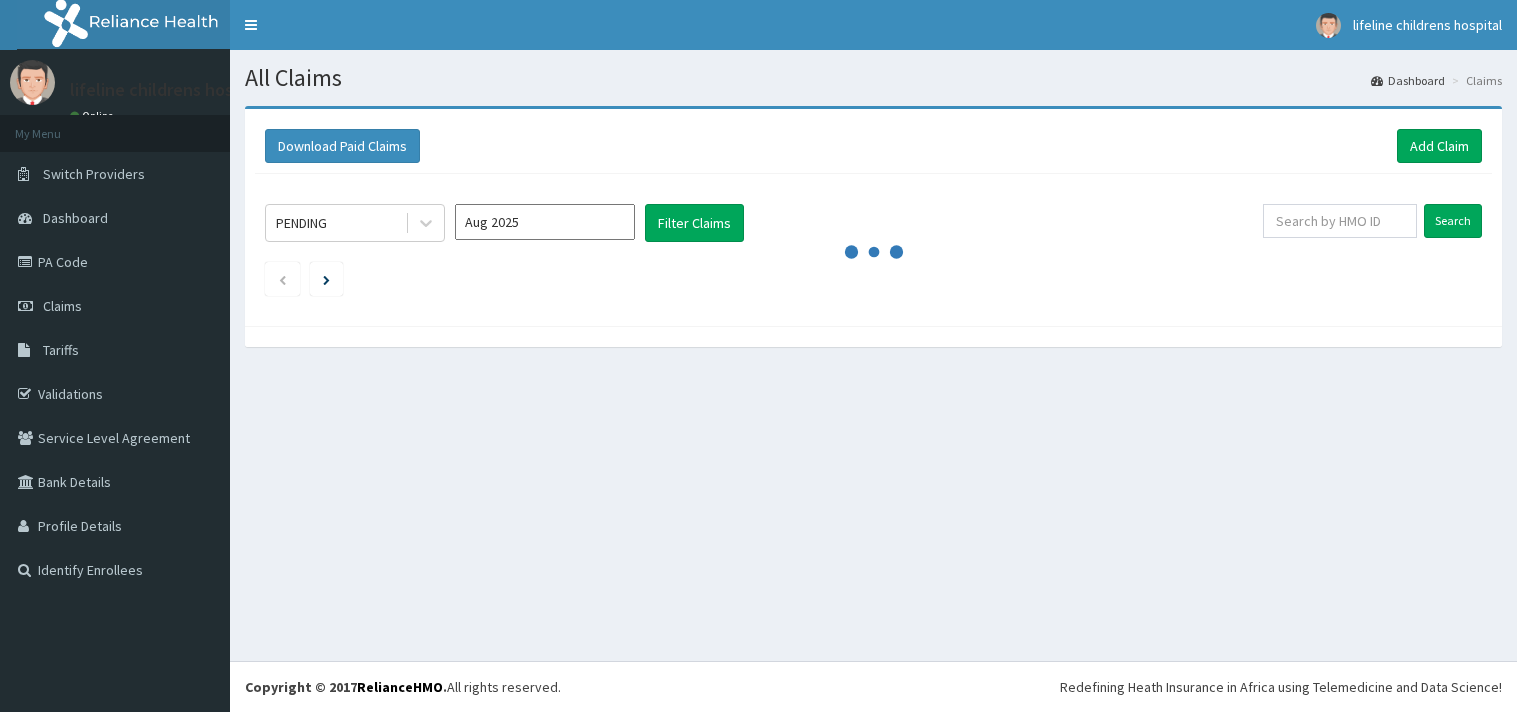 scroll, scrollTop: 0, scrollLeft: 0, axis: both 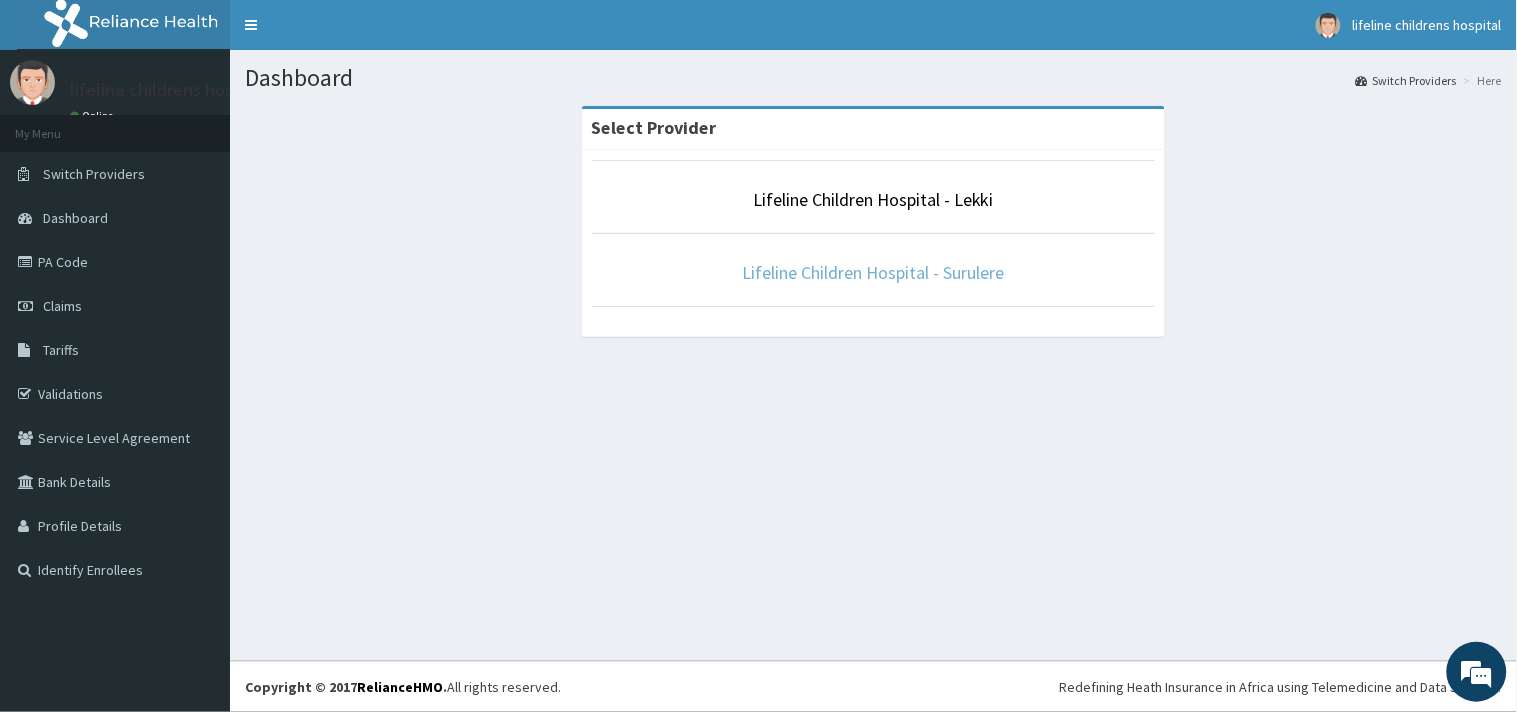 click on "Lifeline Children Hospital - Surulere" at bounding box center (874, 272) 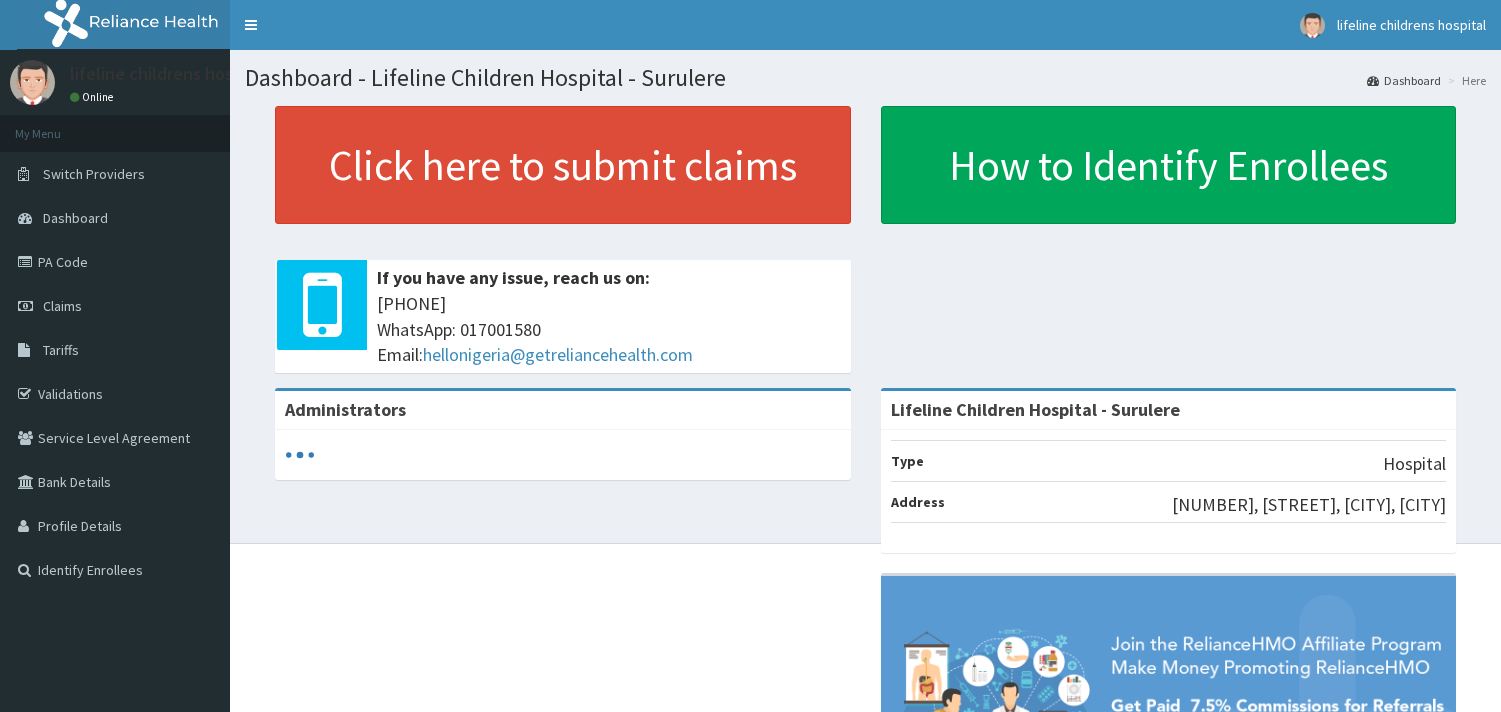 scroll, scrollTop: 0, scrollLeft: 0, axis: both 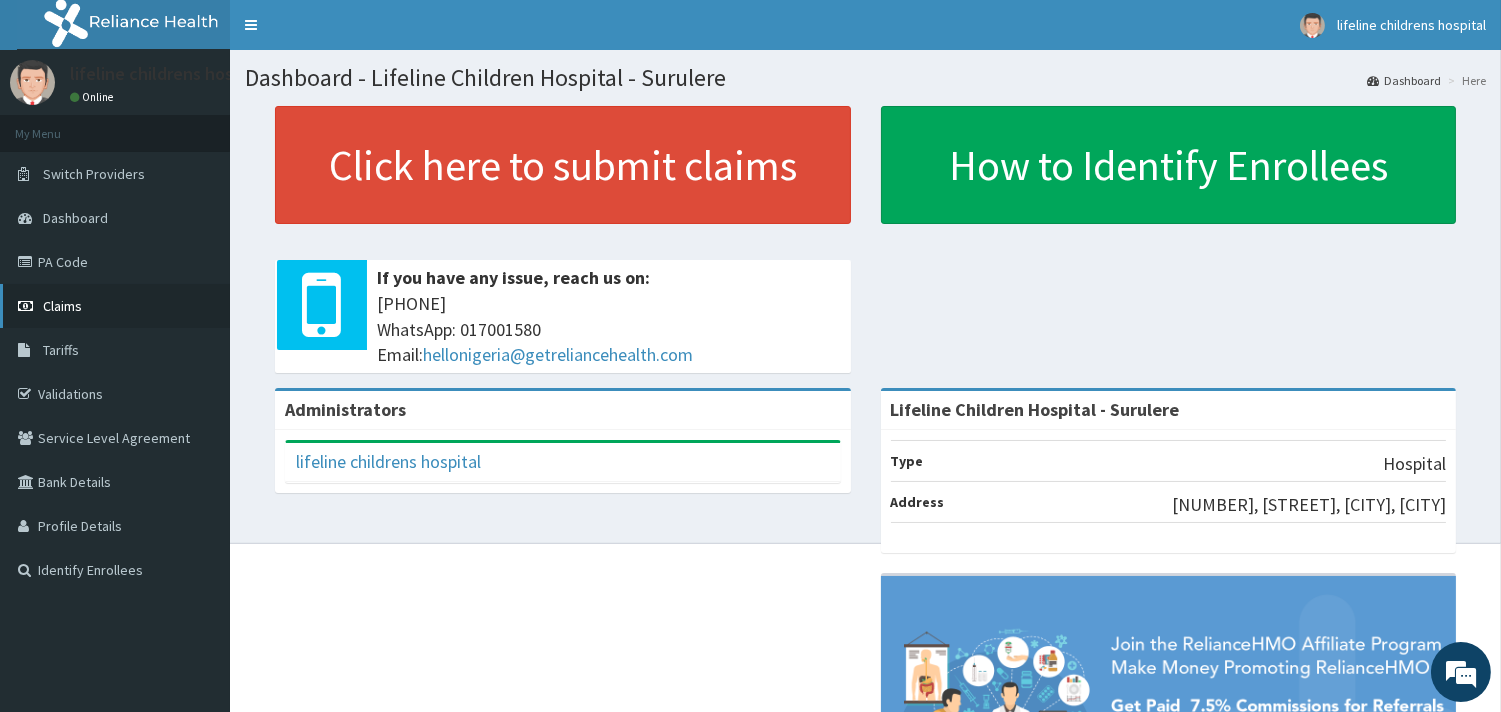 click on "Claims" at bounding box center [62, 306] 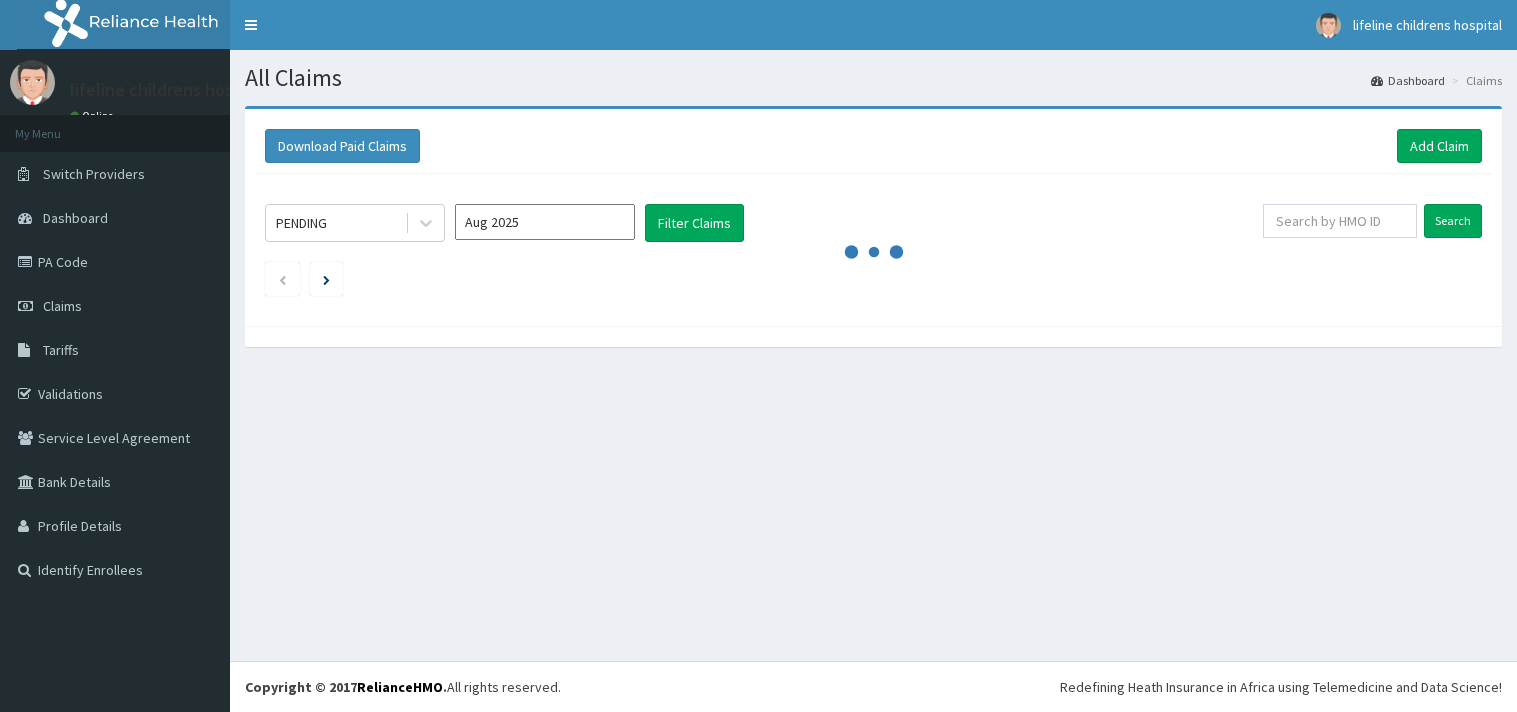 scroll, scrollTop: 0, scrollLeft: 0, axis: both 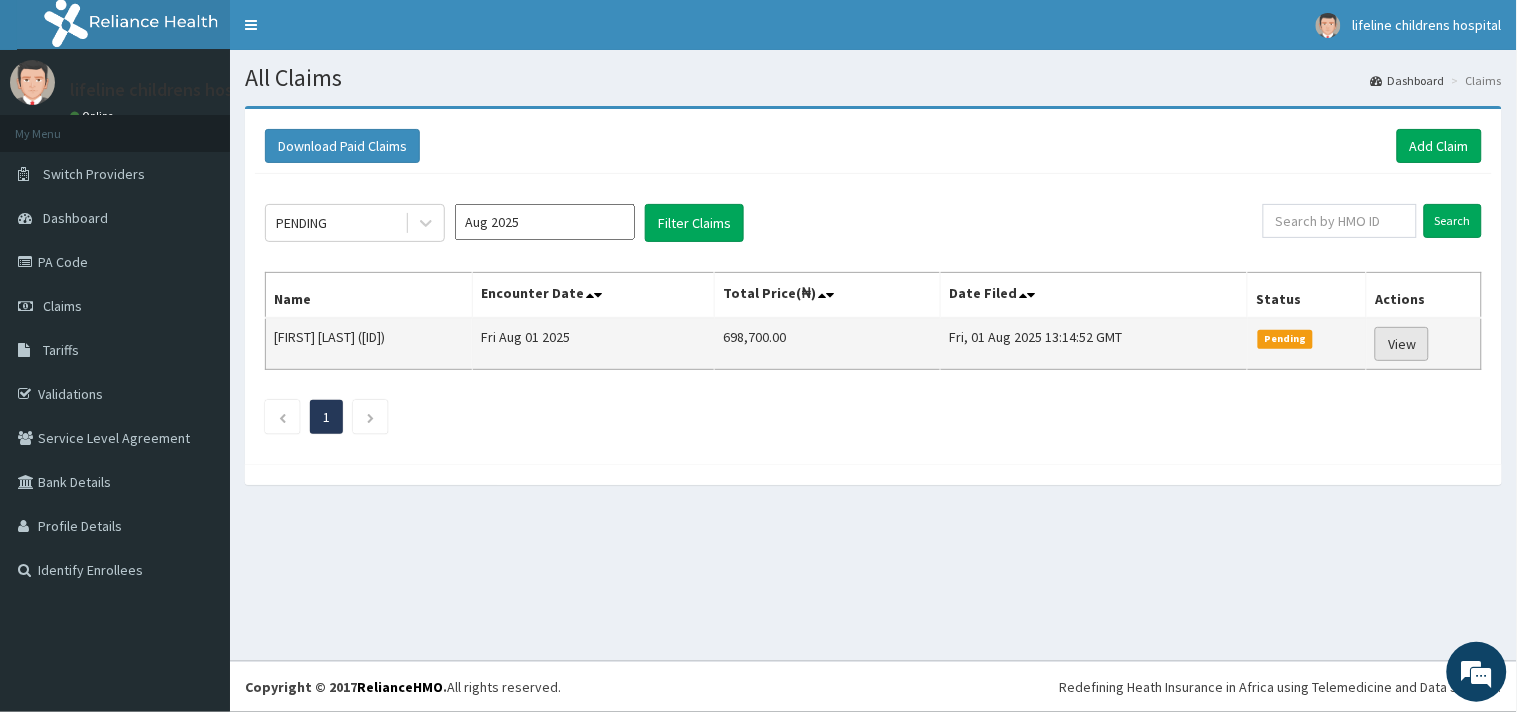 click on "View" at bounding box center (1402, 344) 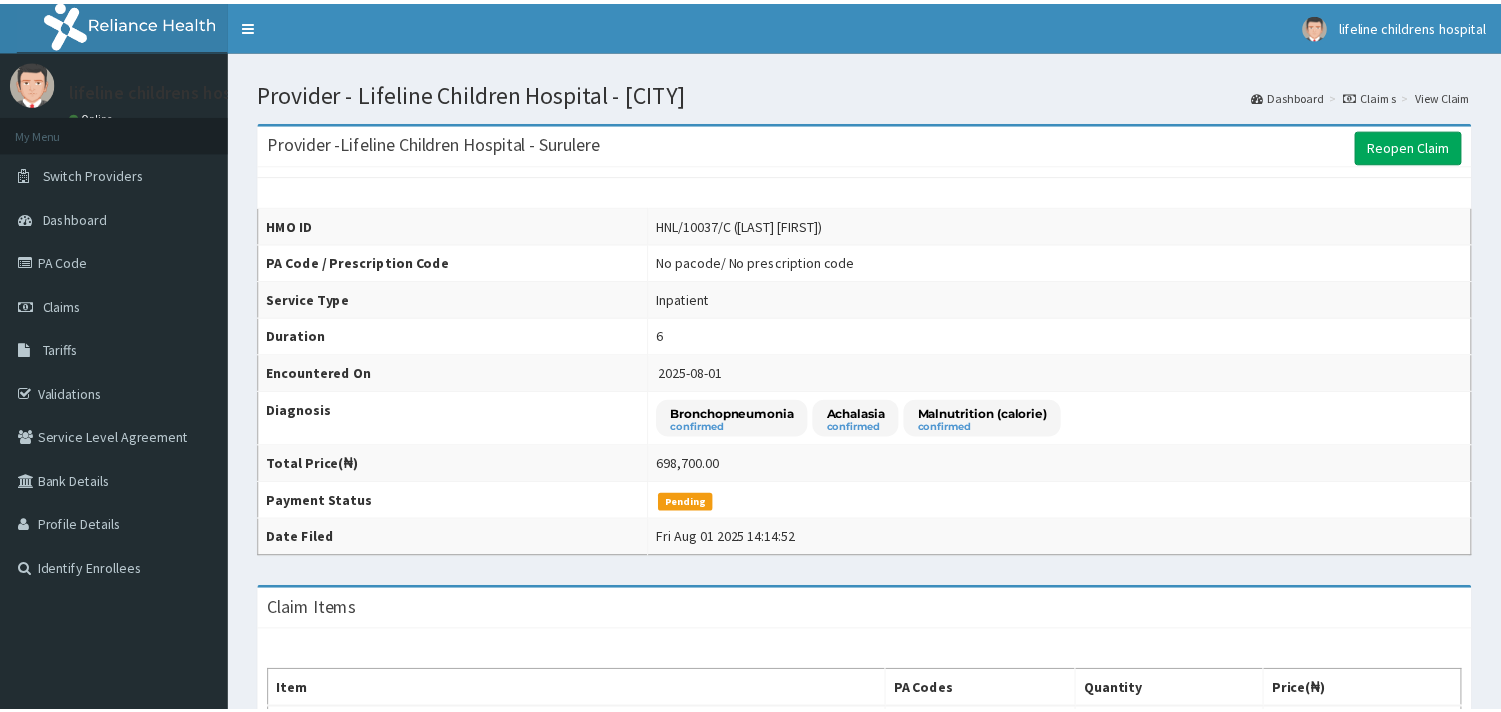 scroll, scrollTop: 0, scrollLeft: 0, axis: both 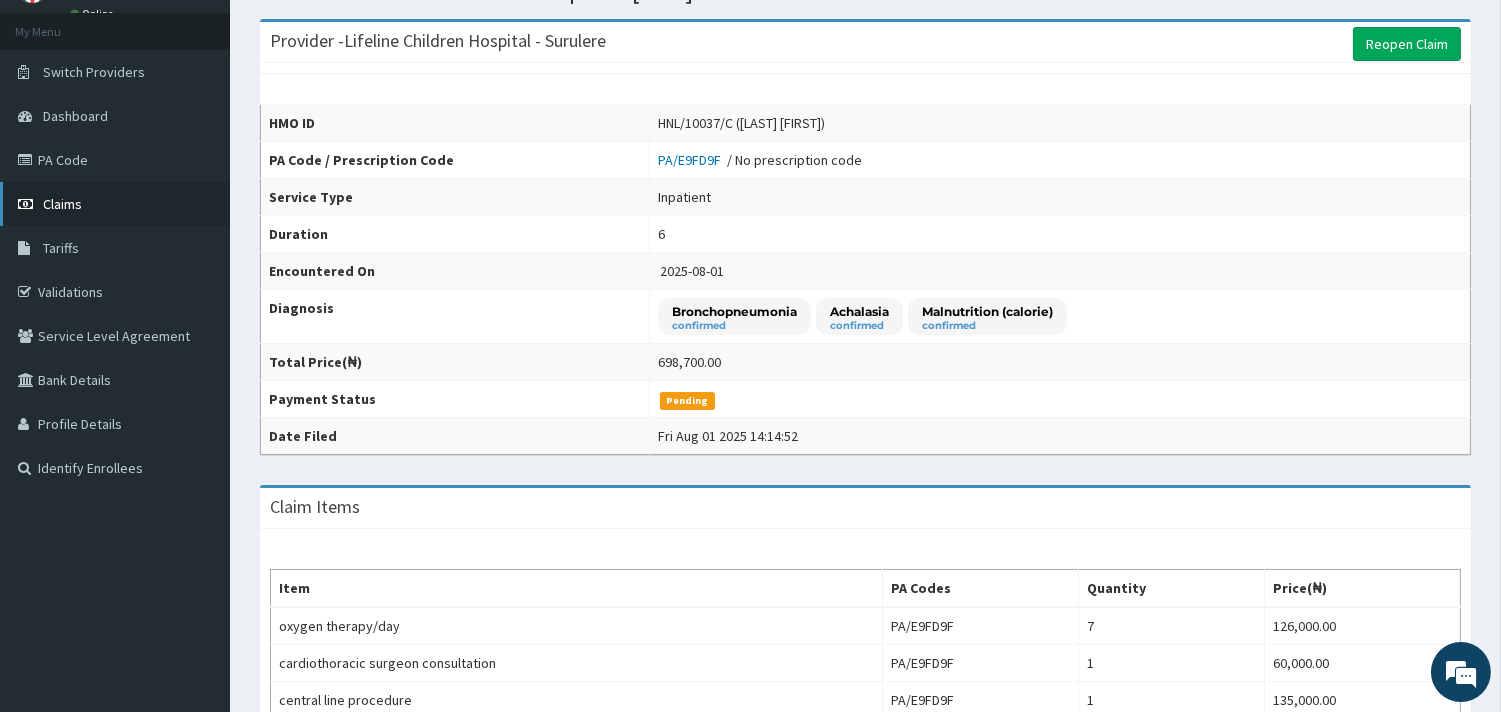 click on "Claims" at bounding box center (62, 204) 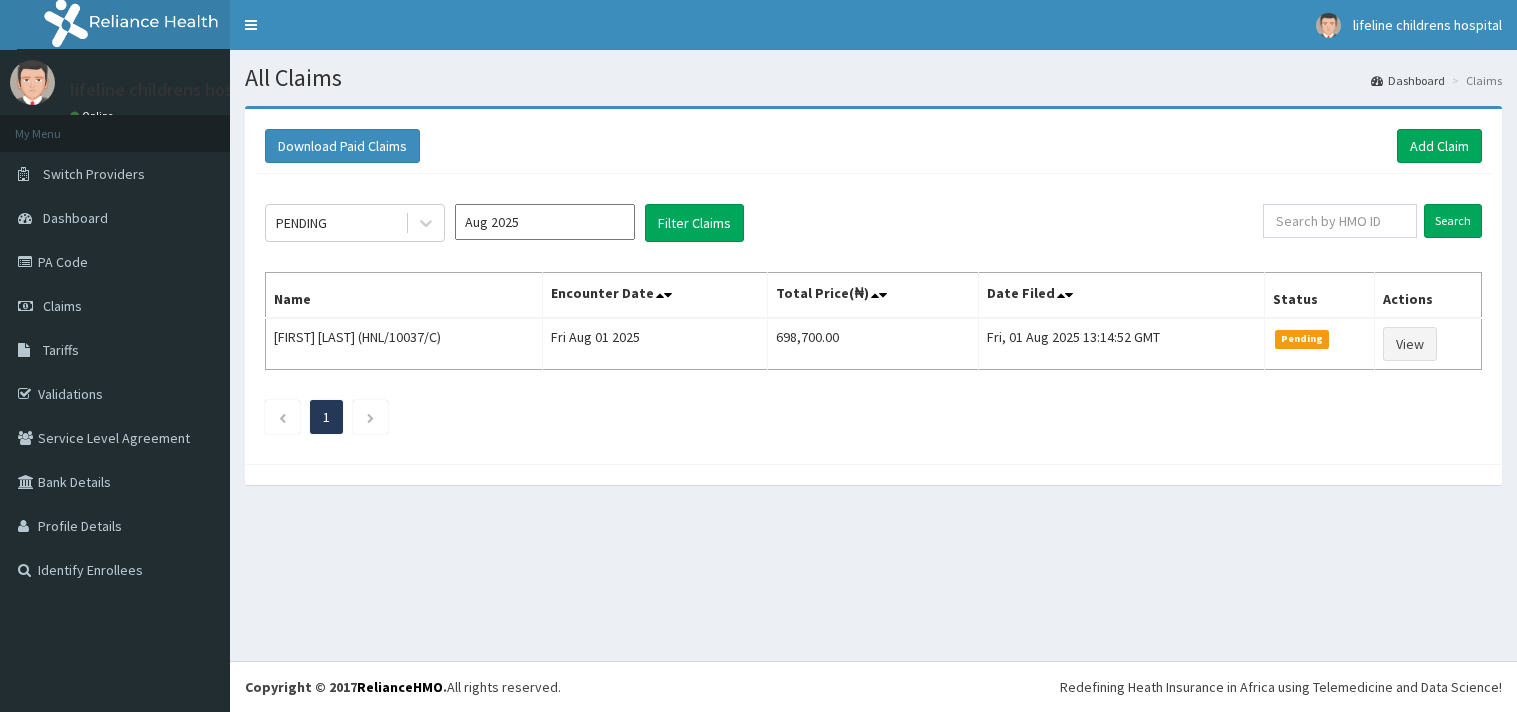 scroll, scrollTop: 0, scrollLeft: 0, axis: both 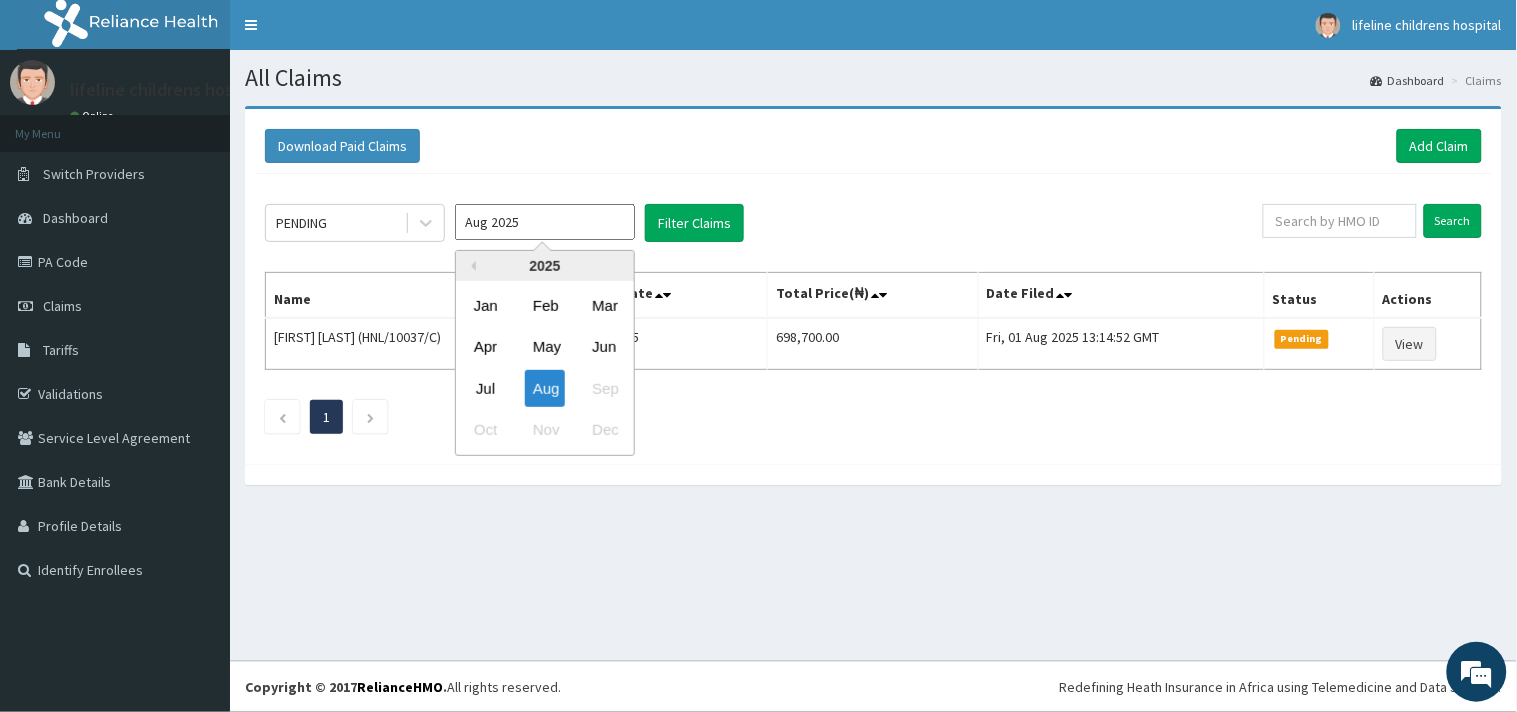 click on "Aug 2025" at bounding box center (545, 222) 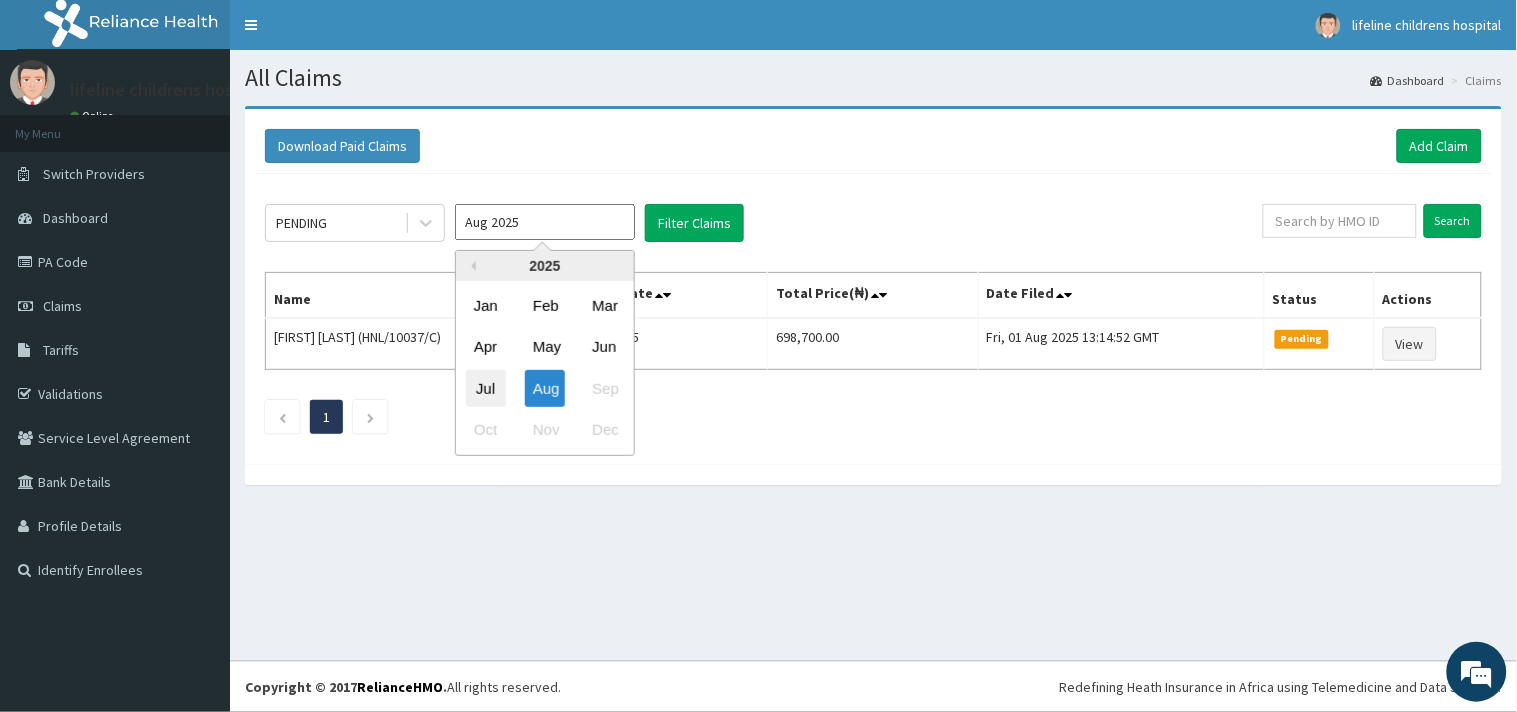 click on "Jul" at bounding box center [486, 388] 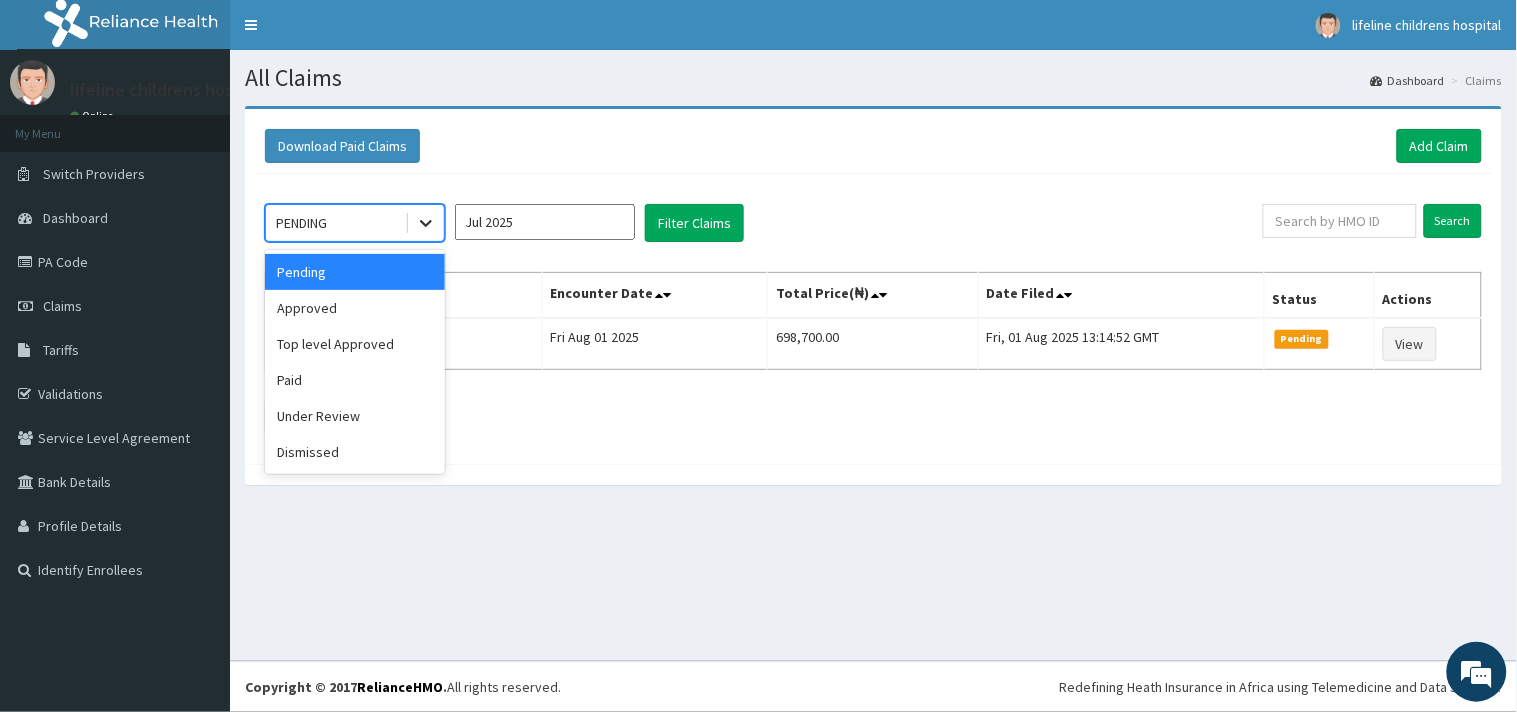 click 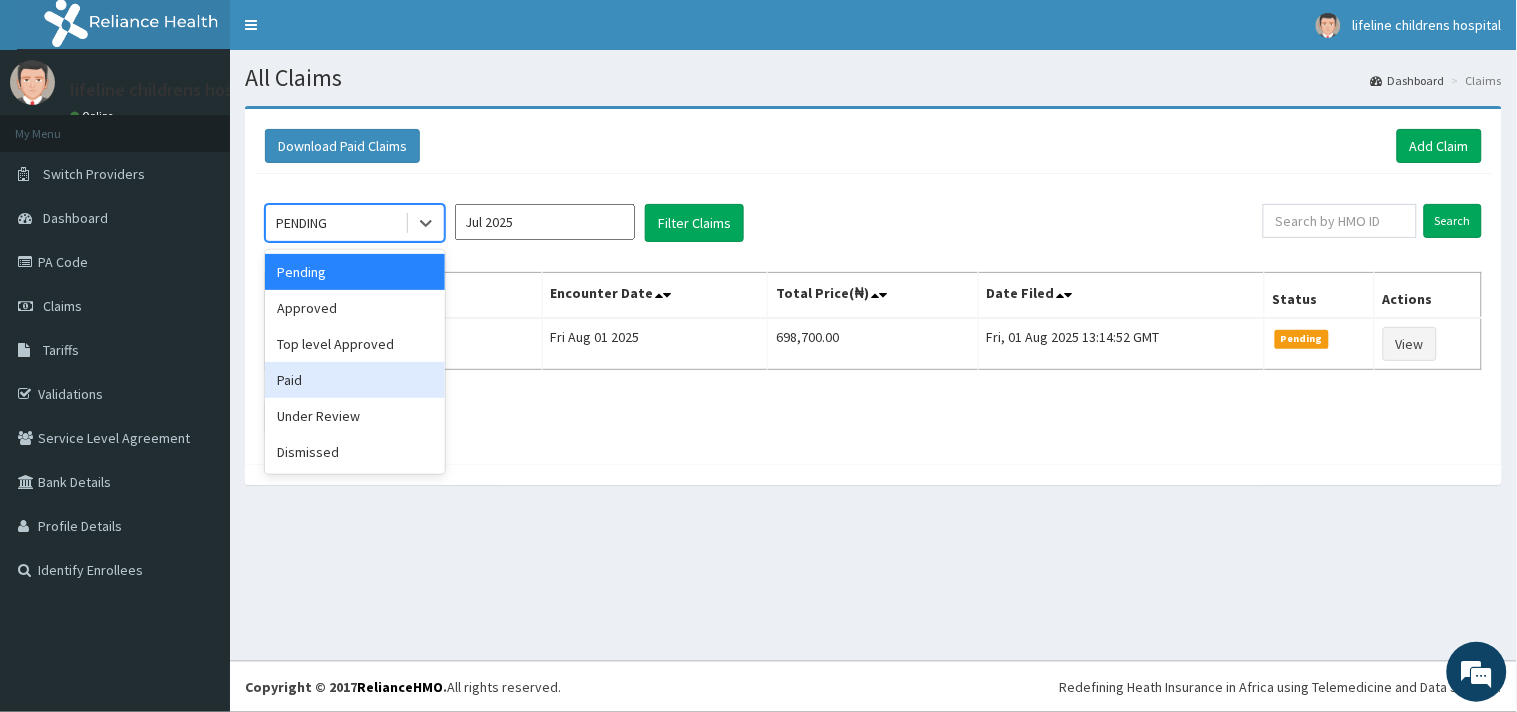 click on "Paid" at bounding box center [355, 380] 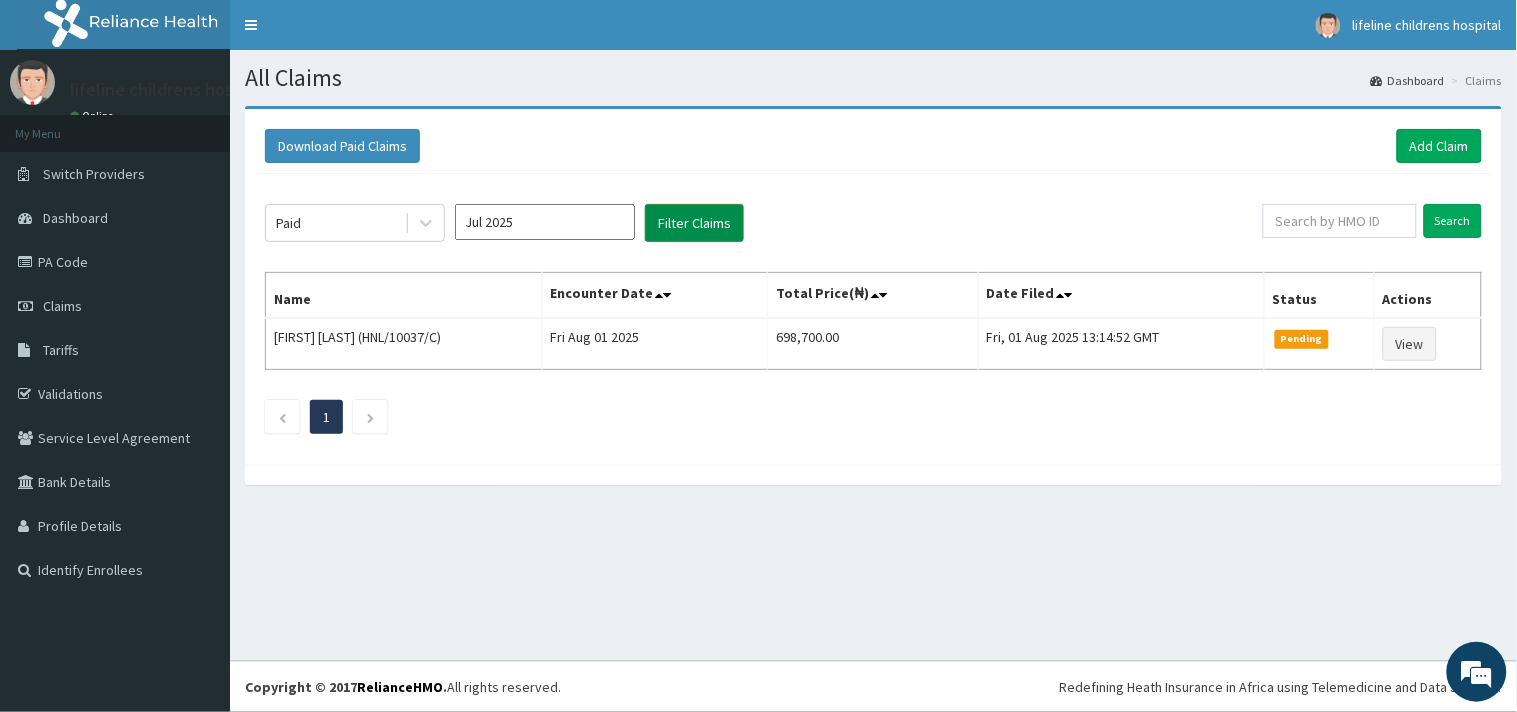 click on "Filter Claims" at bounding box center [694, 223] 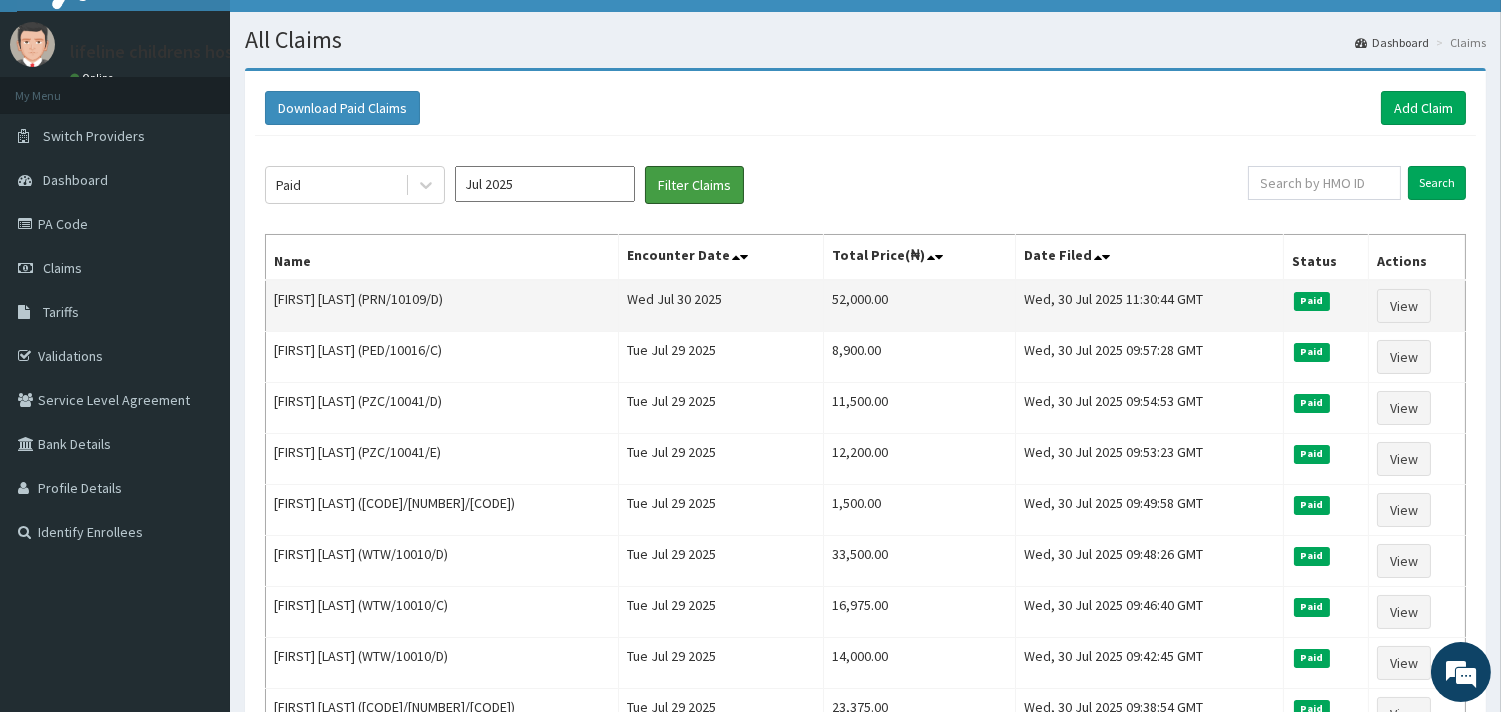 scroll, scrollTop: 0, scrollLeft: 0, axis: both 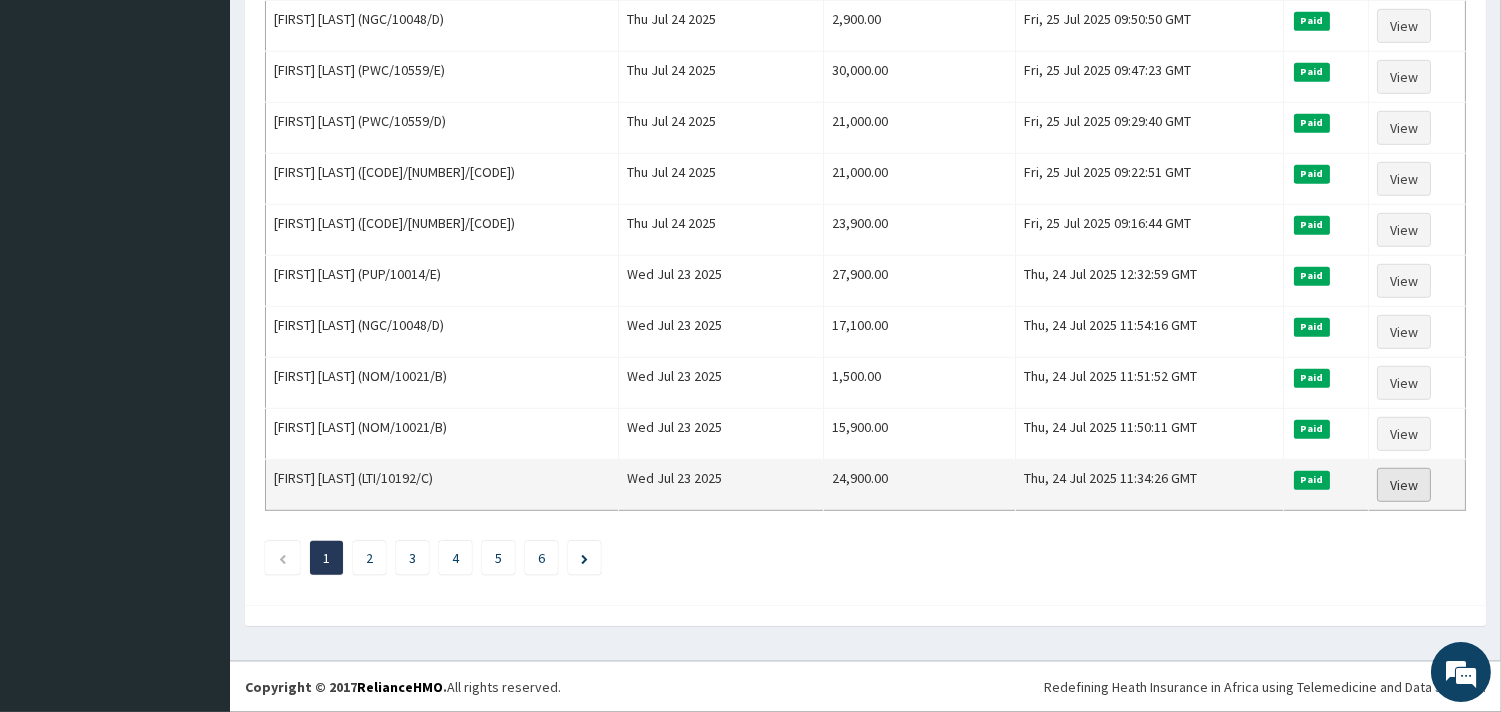 drag, startPoint x: 274, startPoint y: 297, endPoint x: 1408, endPoint y: 480, distance: 1148.671 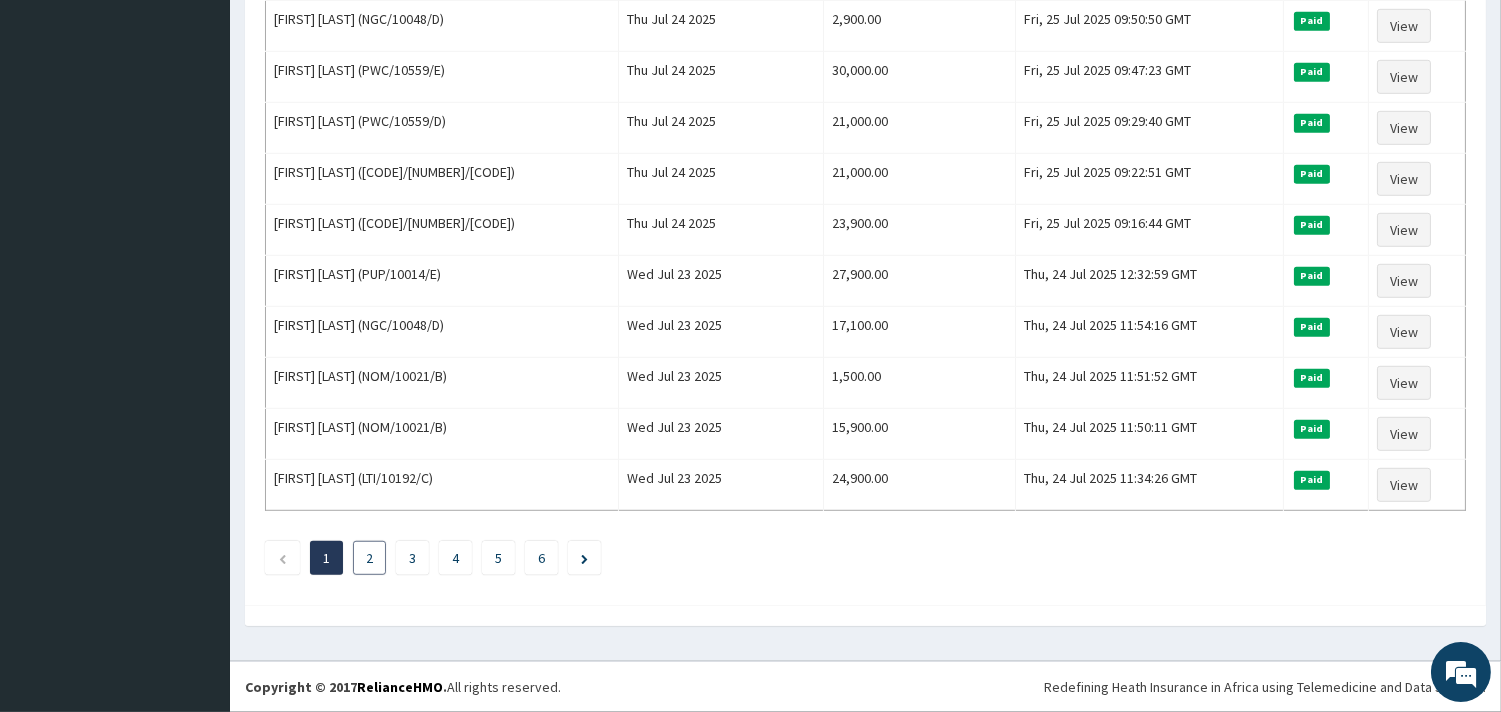 click on "2" at bounding box center [369, 558] 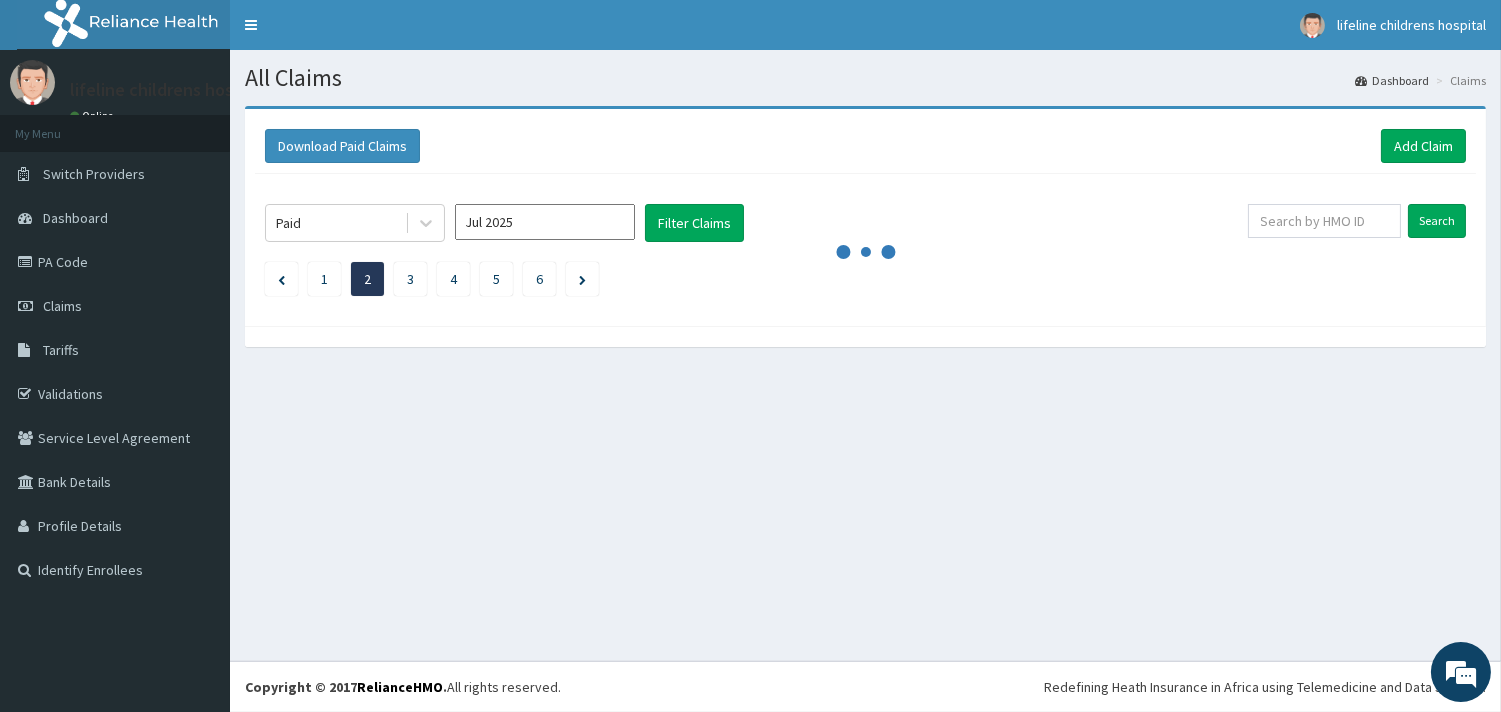 scroll, scrollTop: 0, scrollLeft: 0, axis: both 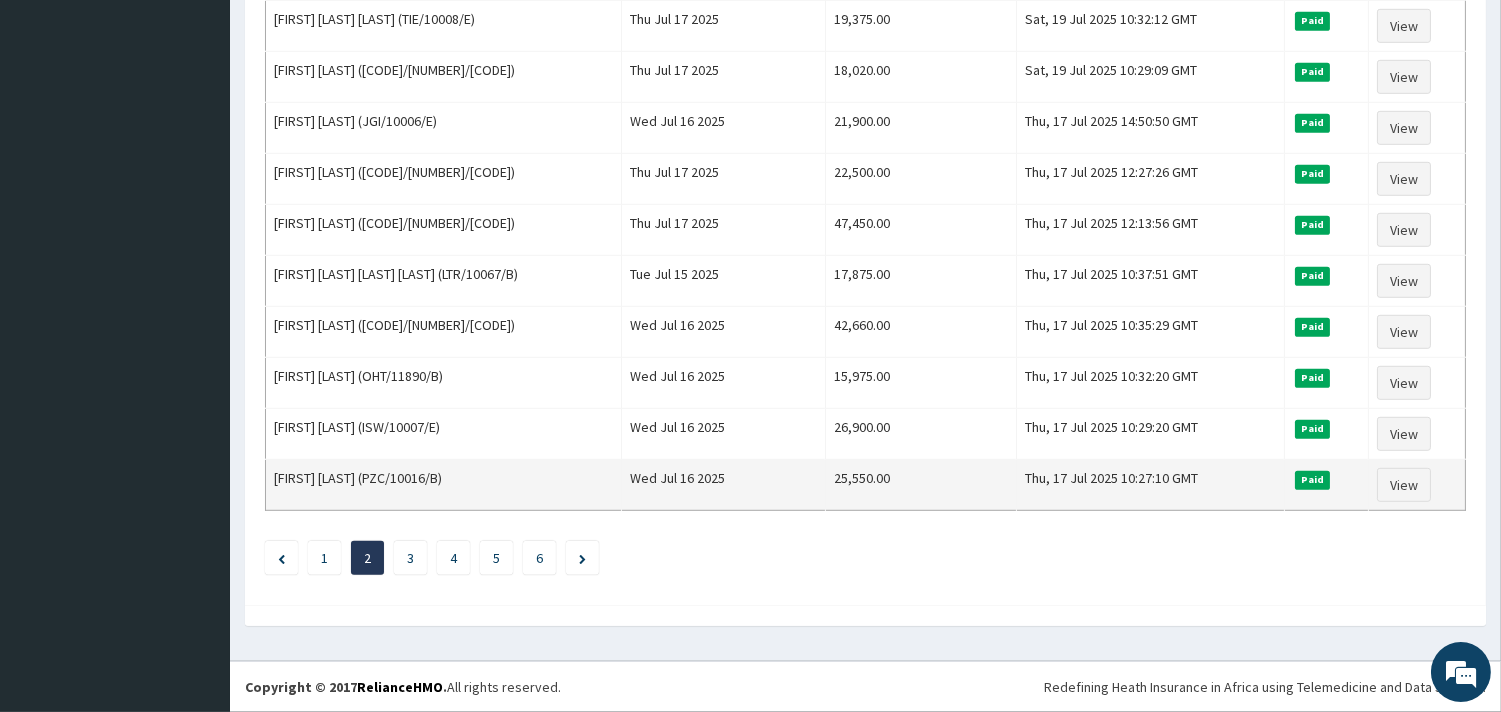 drag, startPoint x: 274, startPoint y: 332, endPoint x: 1457, endPoint y: 483, distance: 1192.598 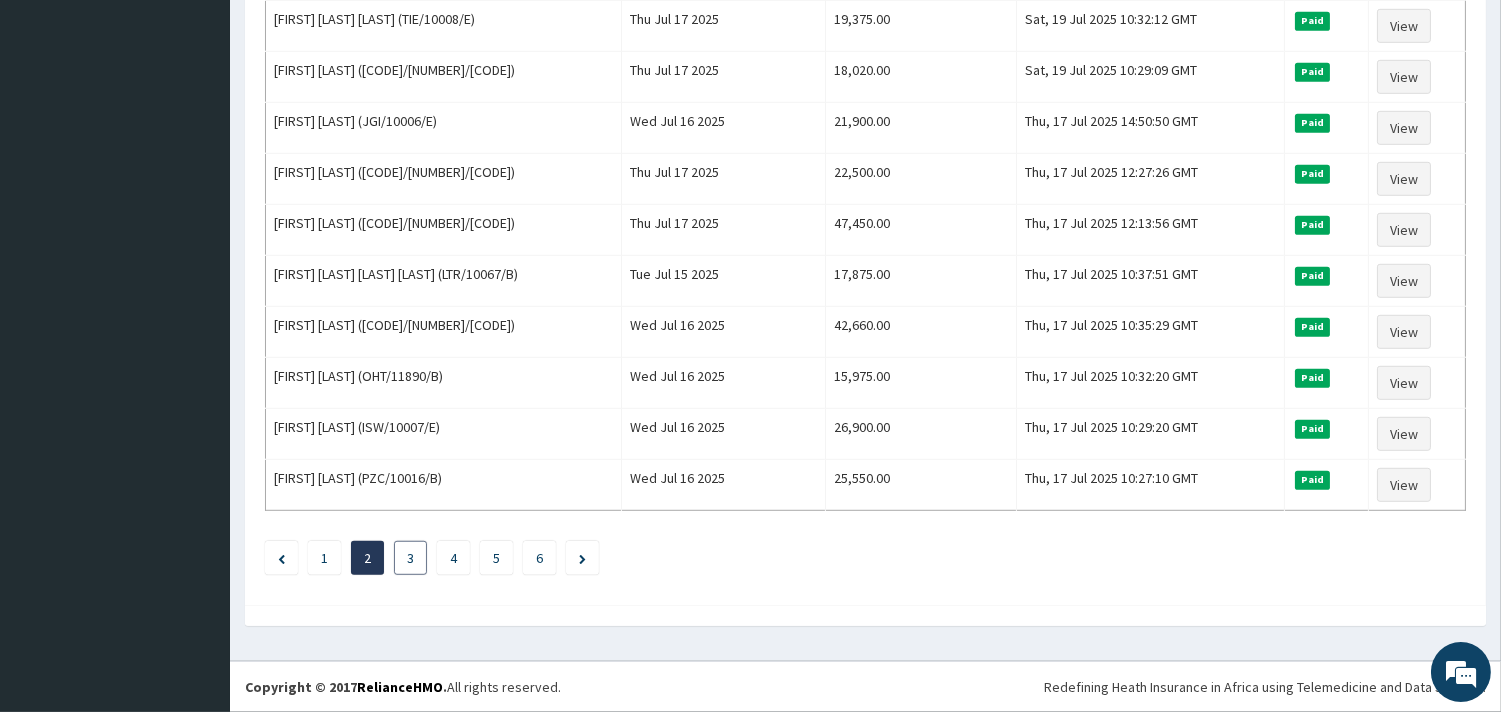 click on "3" at bounding box center (410, 558) 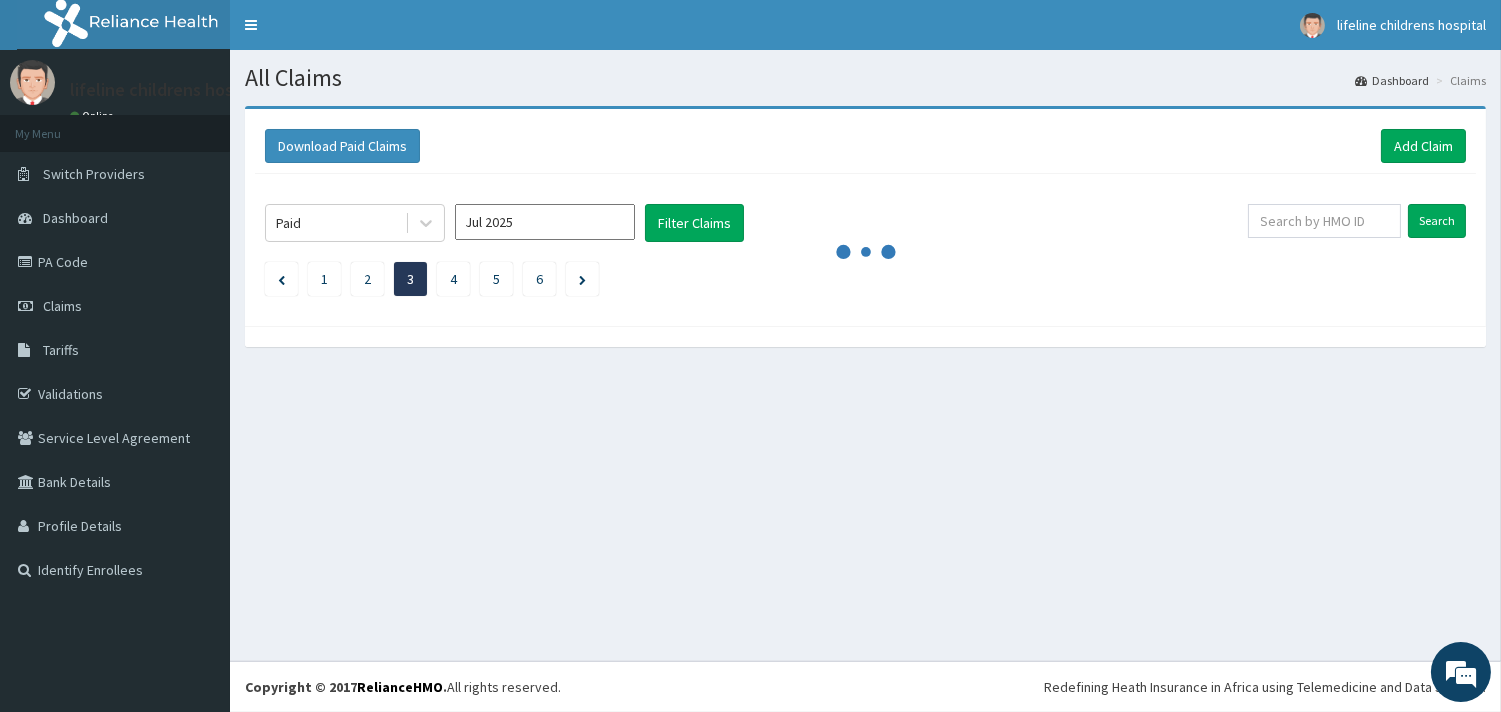 scroll, scrollTop: 0, scrollLeft: 0, axis: both 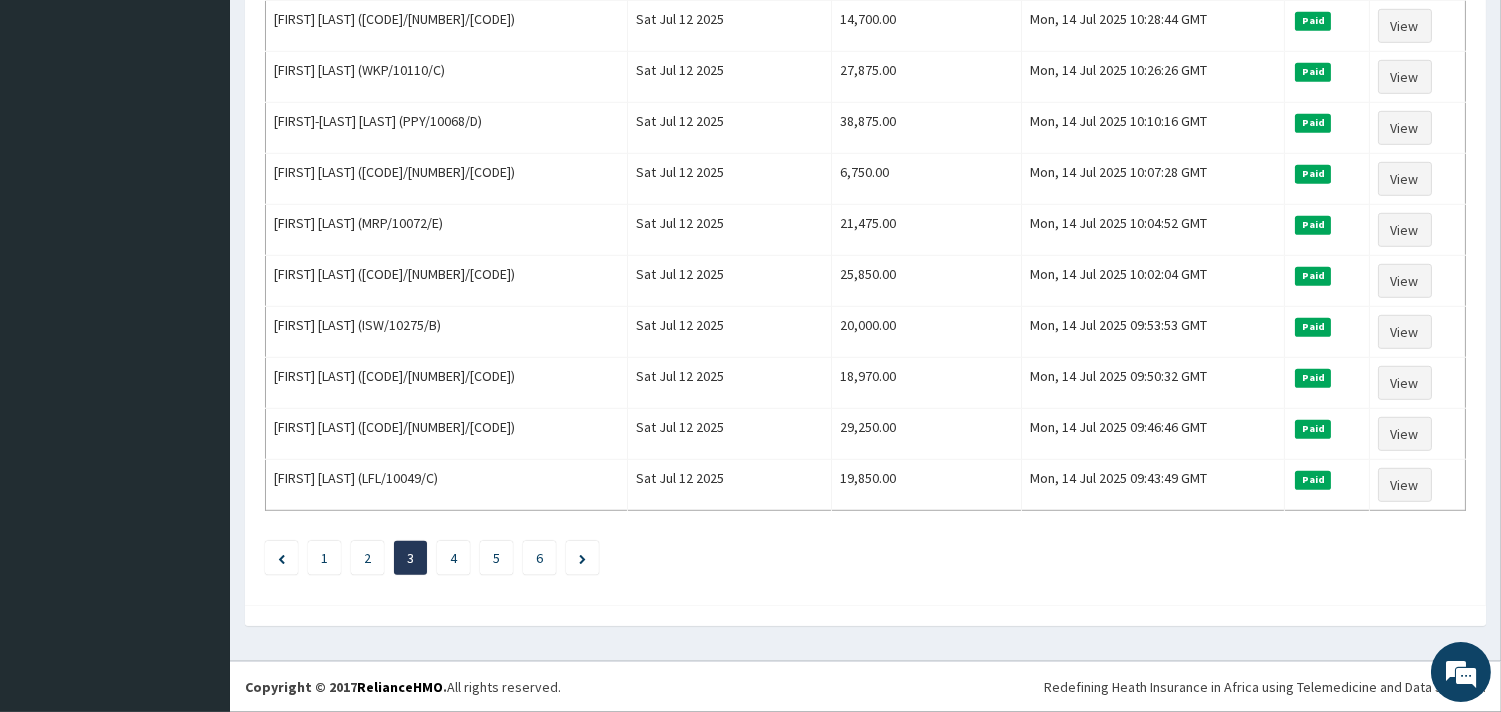 drag, startPoint x: 274, startPoint y: 338, endPoint x: 1471, endPoint y: 461, distance: 1203.303 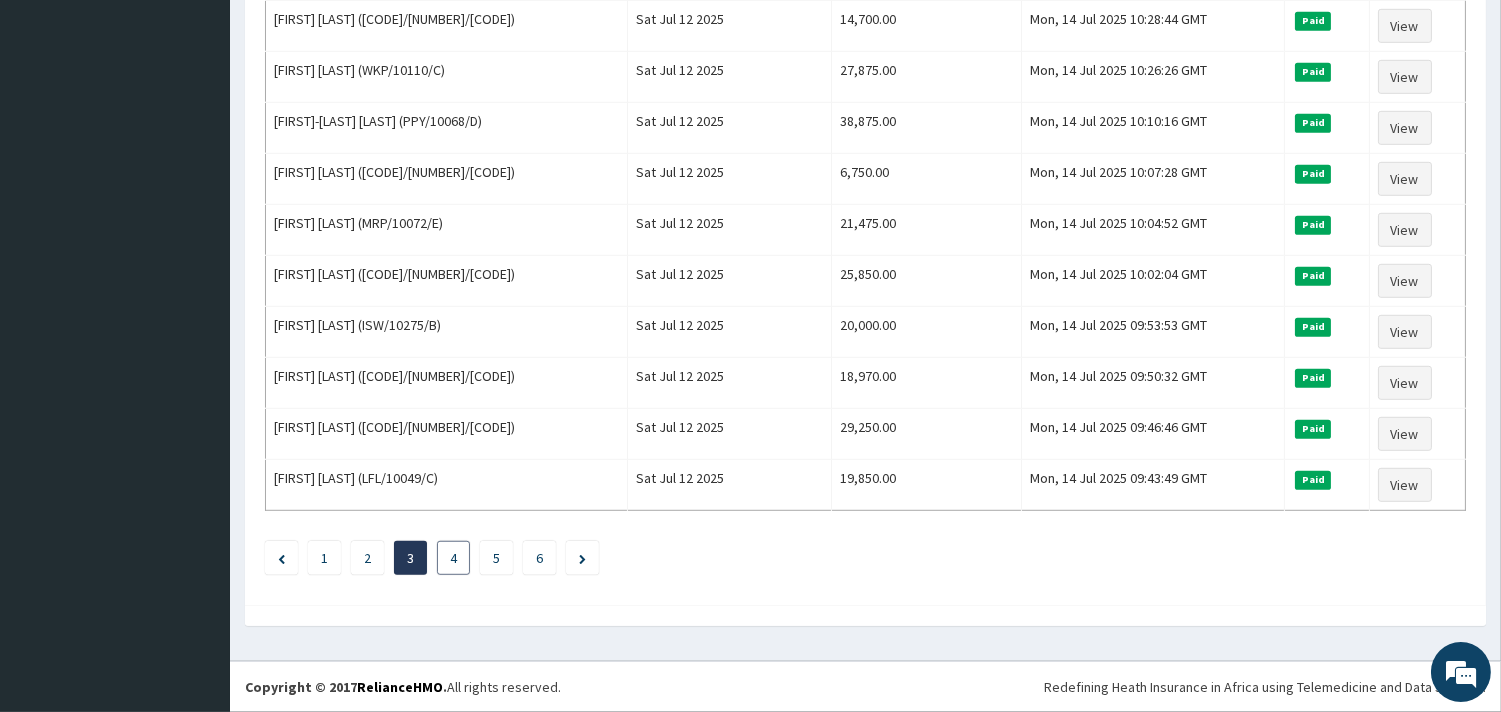 click on "4" at bounding box center (453, 558) 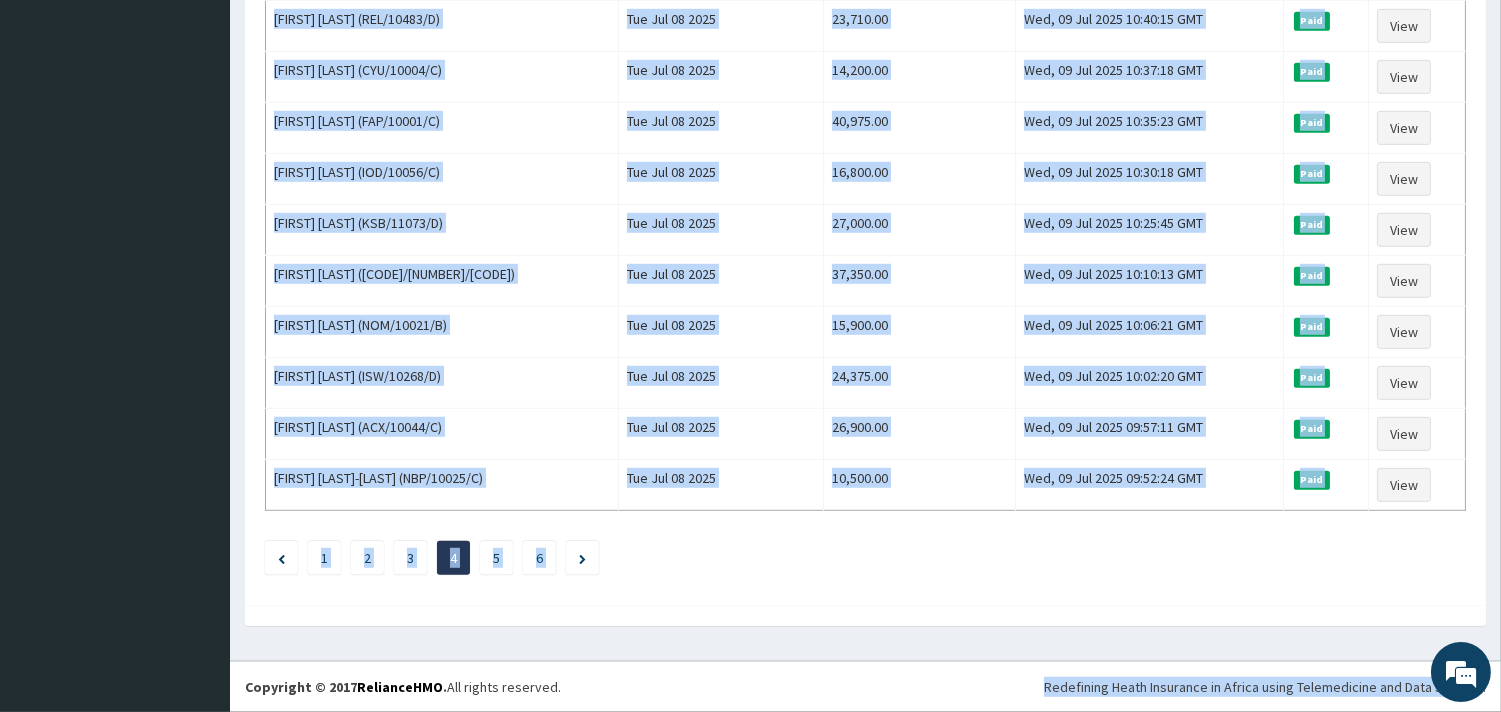 scroll, scrollTop: 2371, scrollLeft: 0, axis: vertical 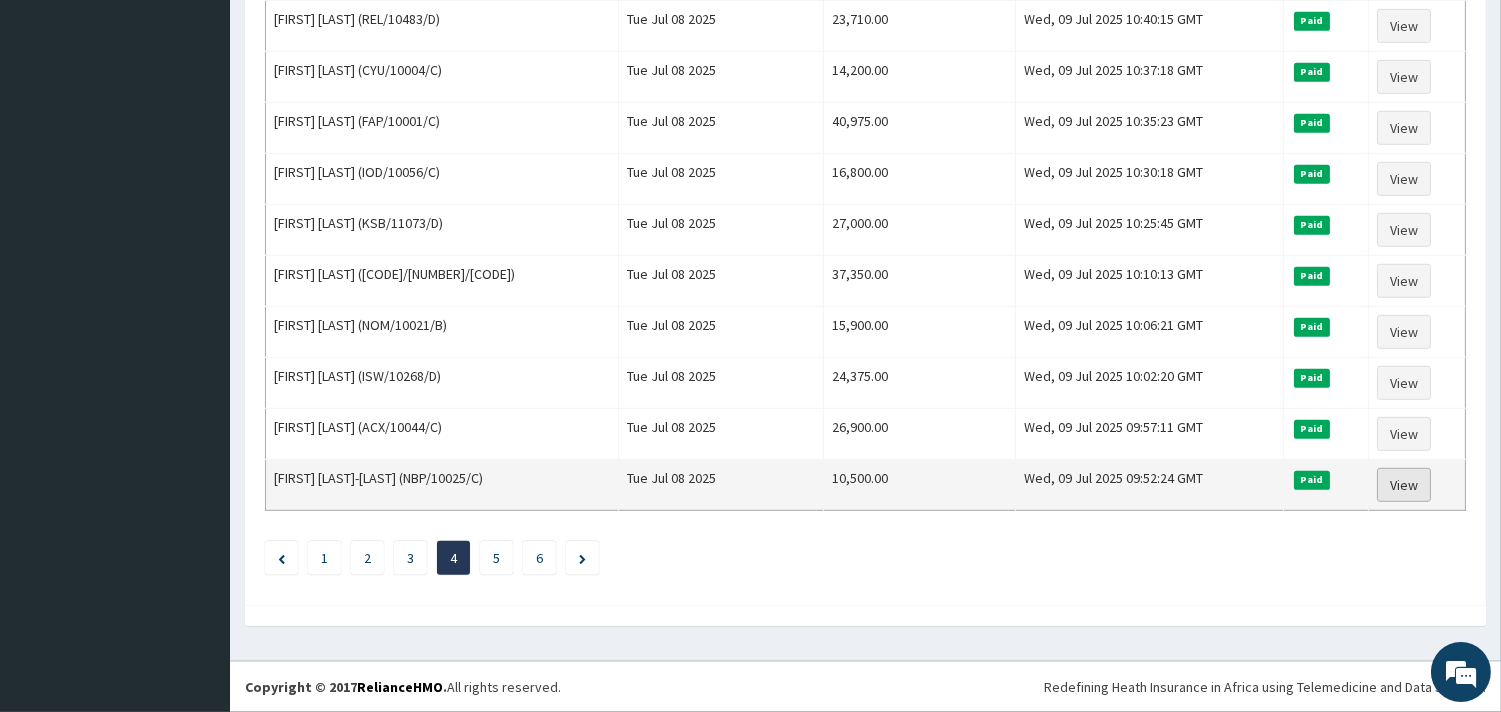 drag, startPoint x: 274, startPoint y: 332, endPoint x: 1411, endPoint y: 485, distance: 1147.248 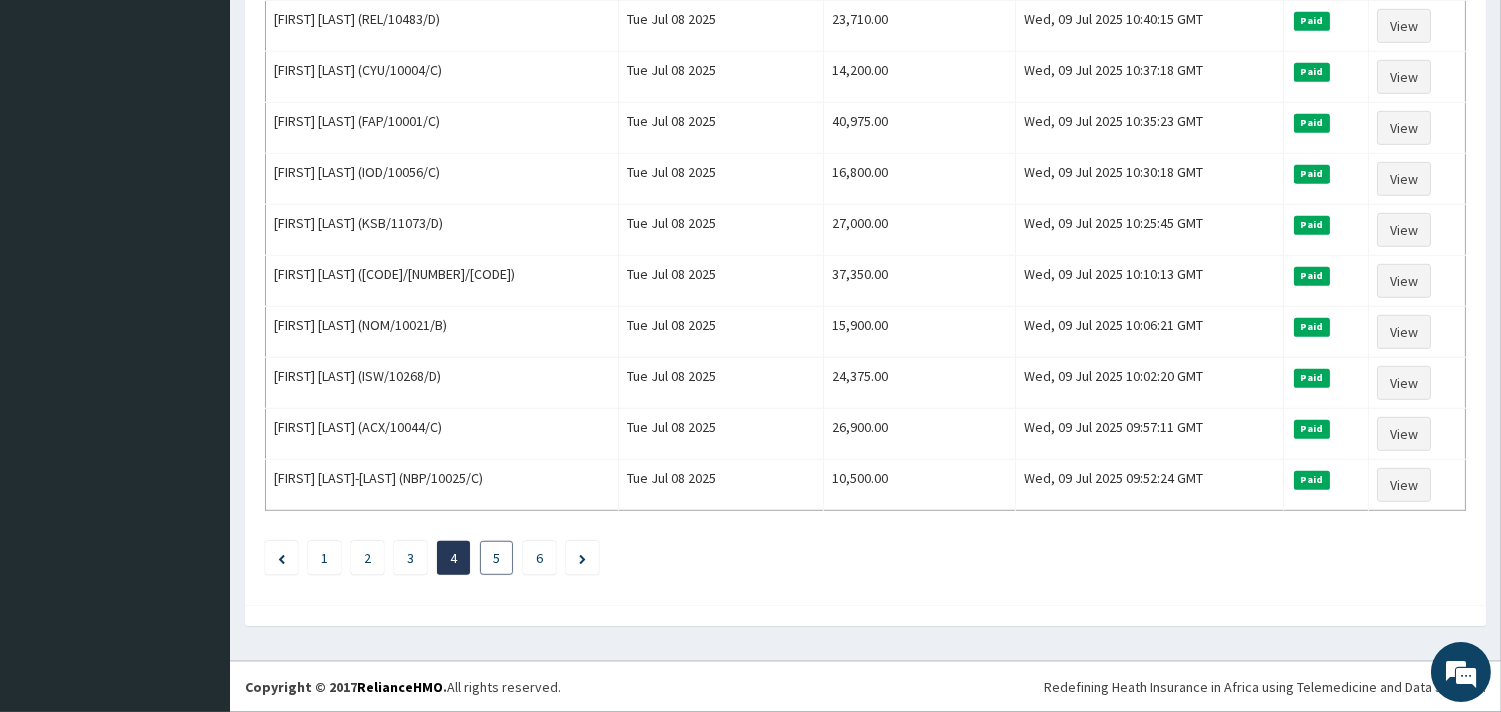 click on "5" at bounding box center [496, 558] 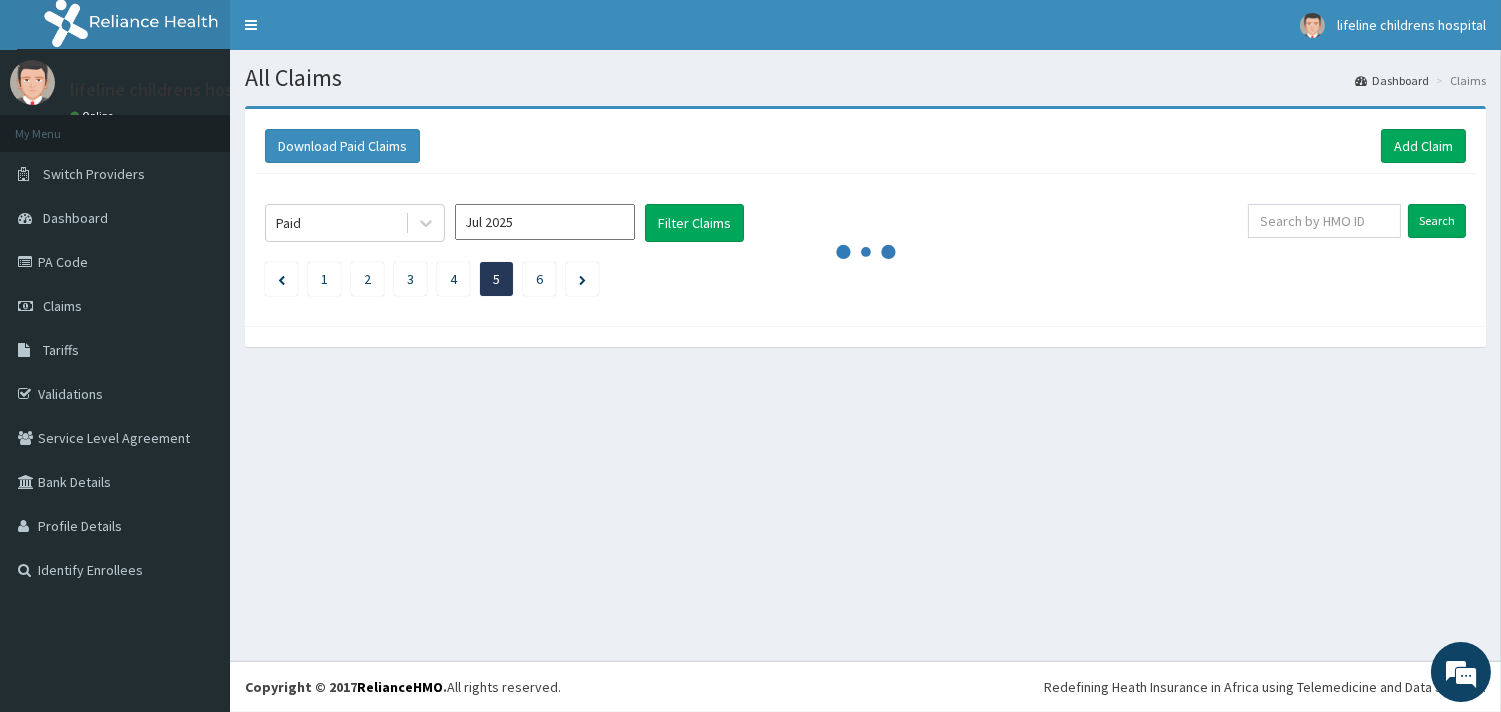 scroll, scrollTop: 0, scrollLeft: 0, axis: both 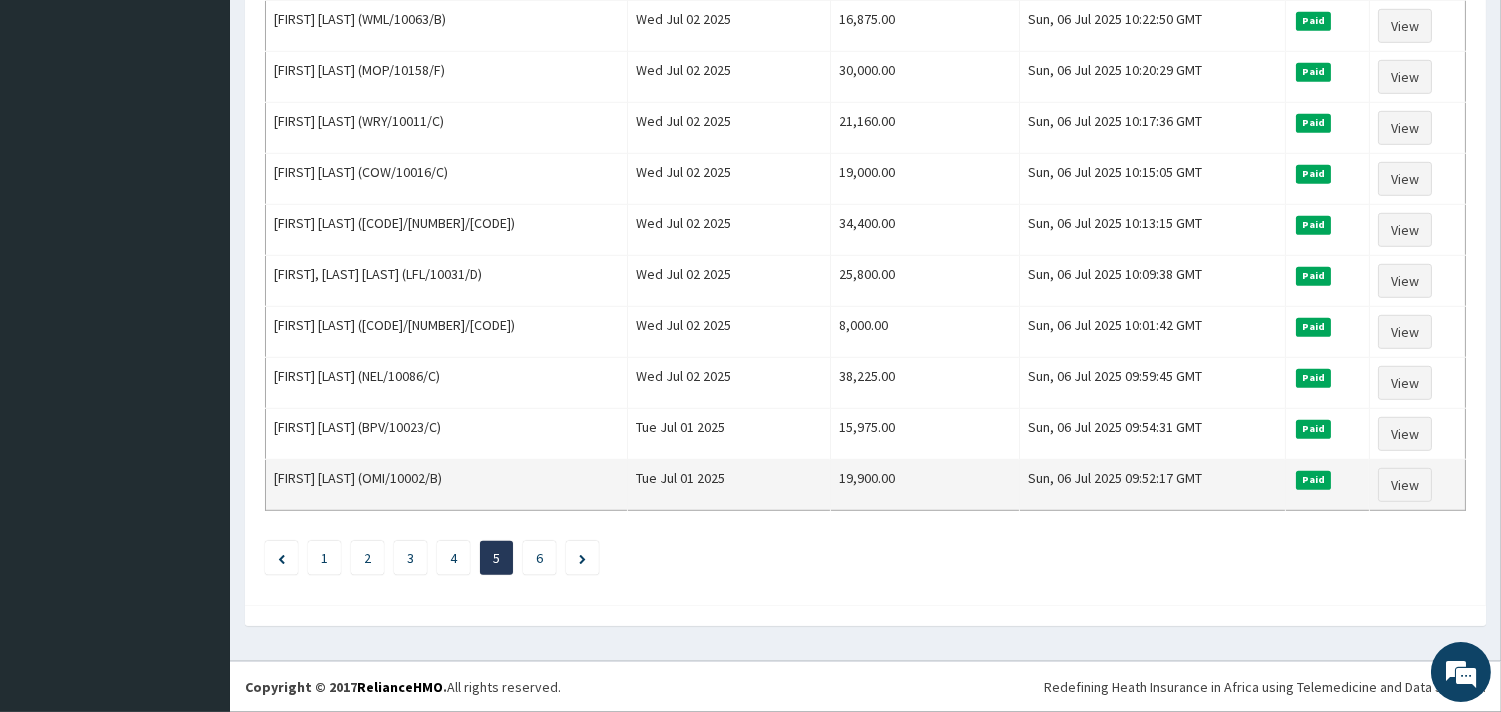 drag, startPoint x: 275, startPoint y: 332, endPoint x: 1456, endPoint y: 476, distance: 1189.7466 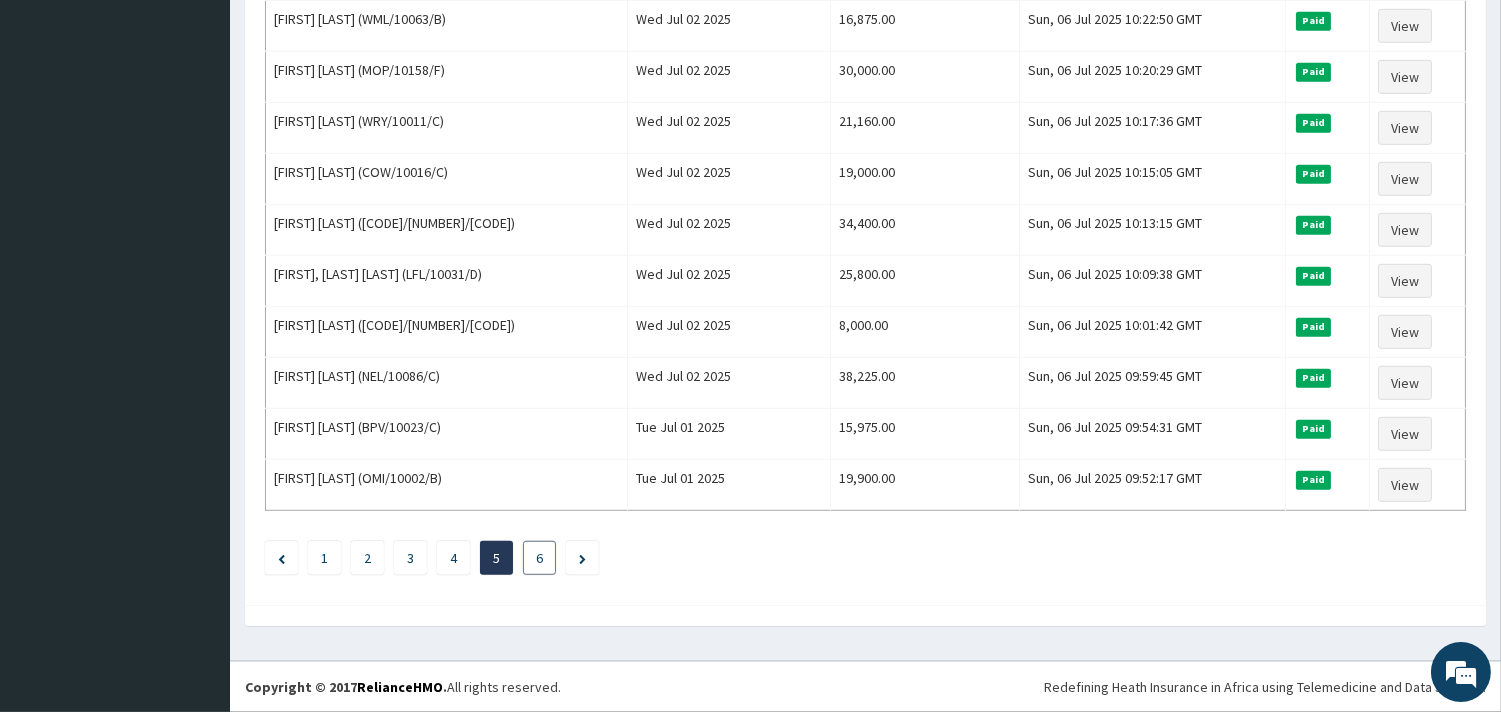 click on "6" at bounding box center (539, 558) 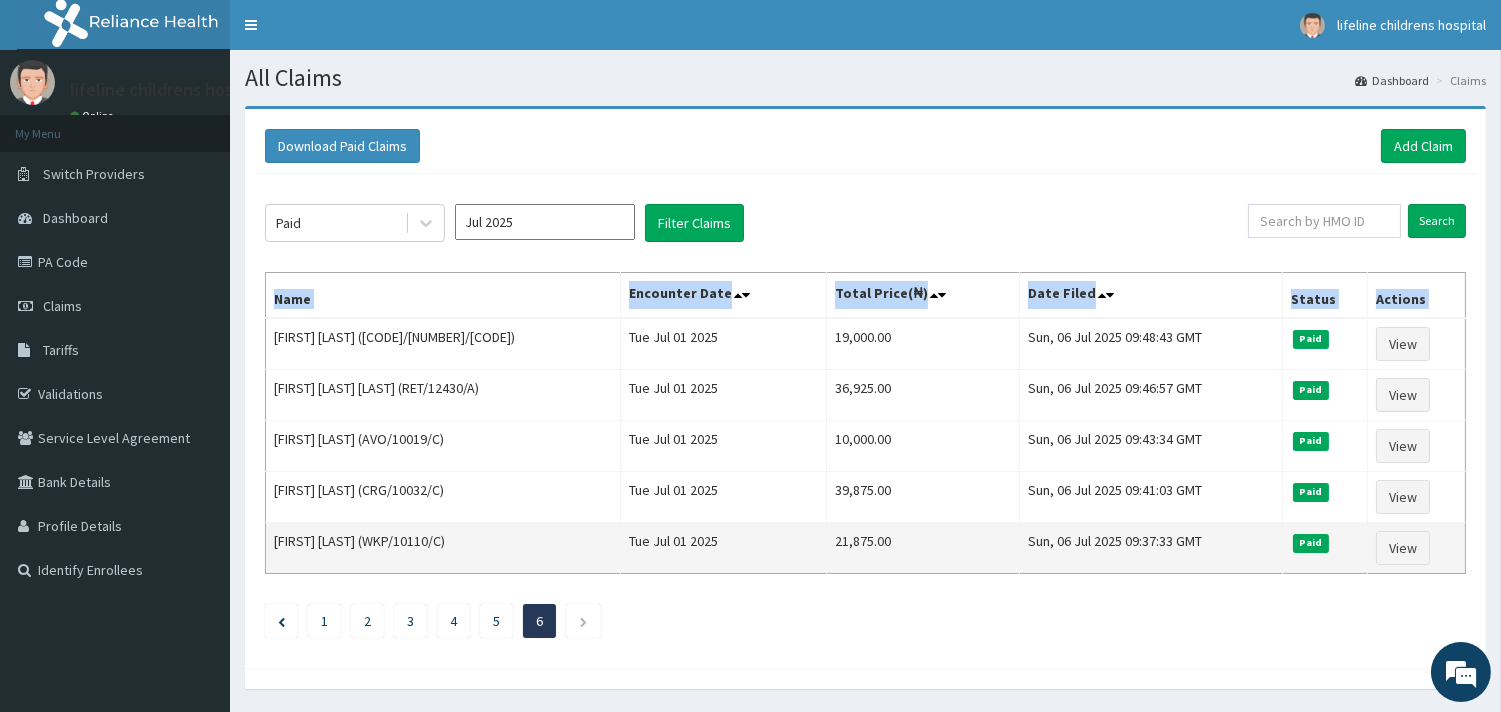 drag, startPoint x: 274, startPoint y: 341, endPoint x: 1455, endPoint y: 556, distance: 1200.4108 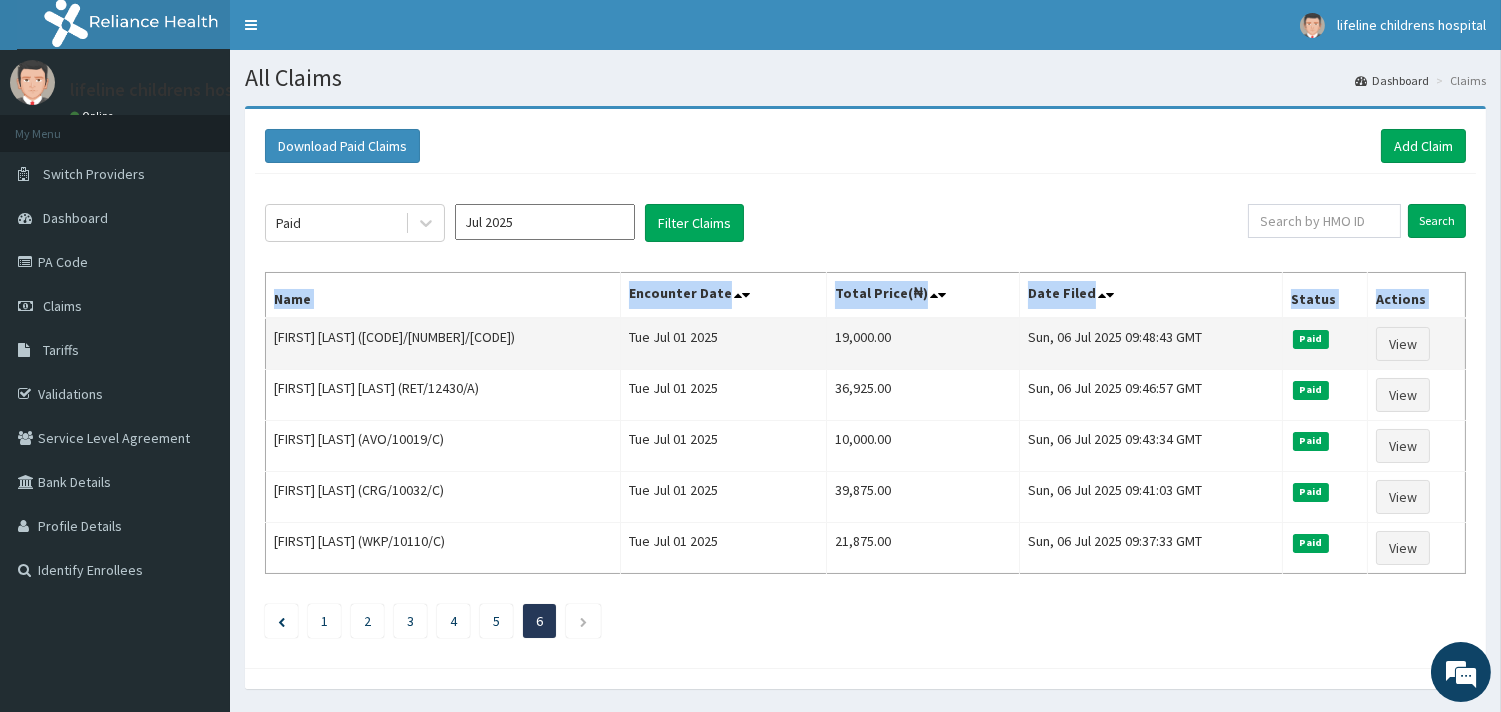 click on "Alexander Akoro (RPI/10033/C)" at bounding box center (443, 344) 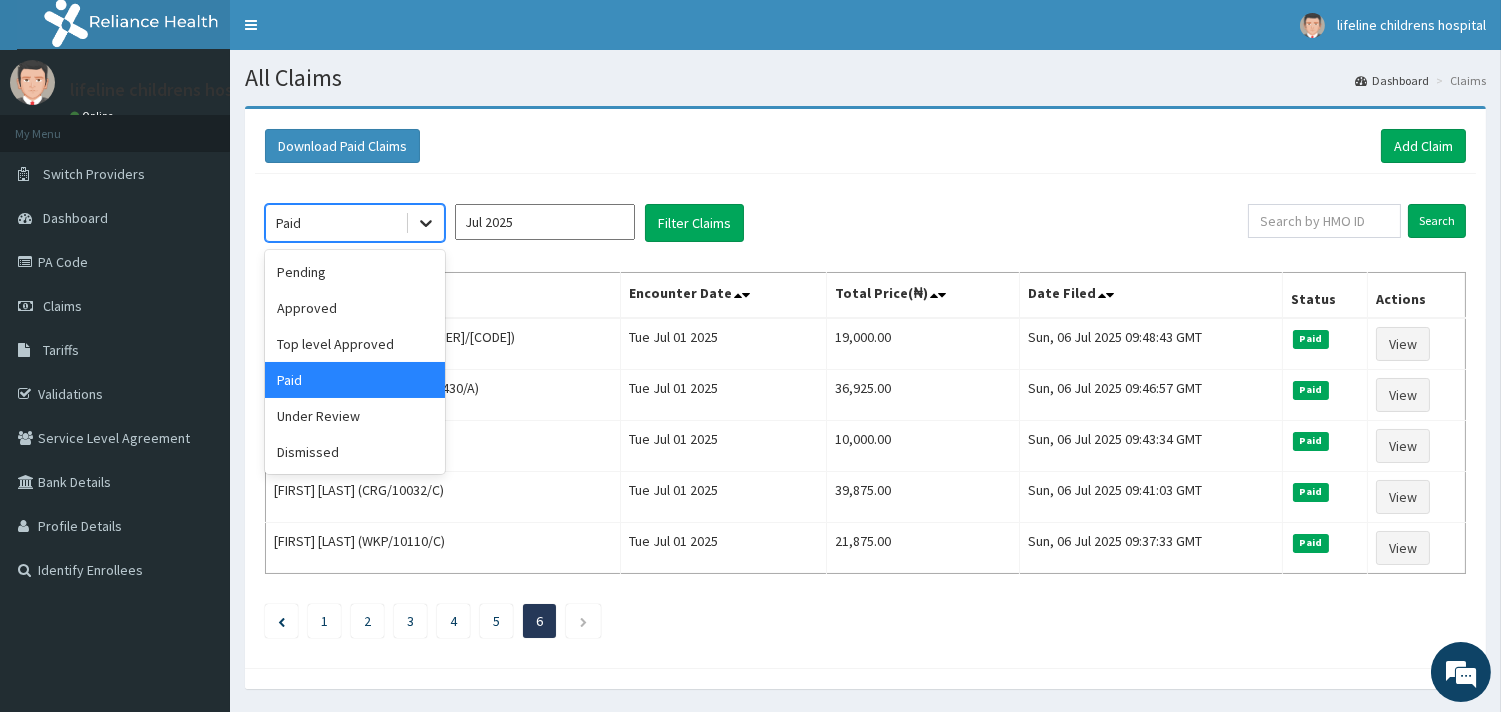 click 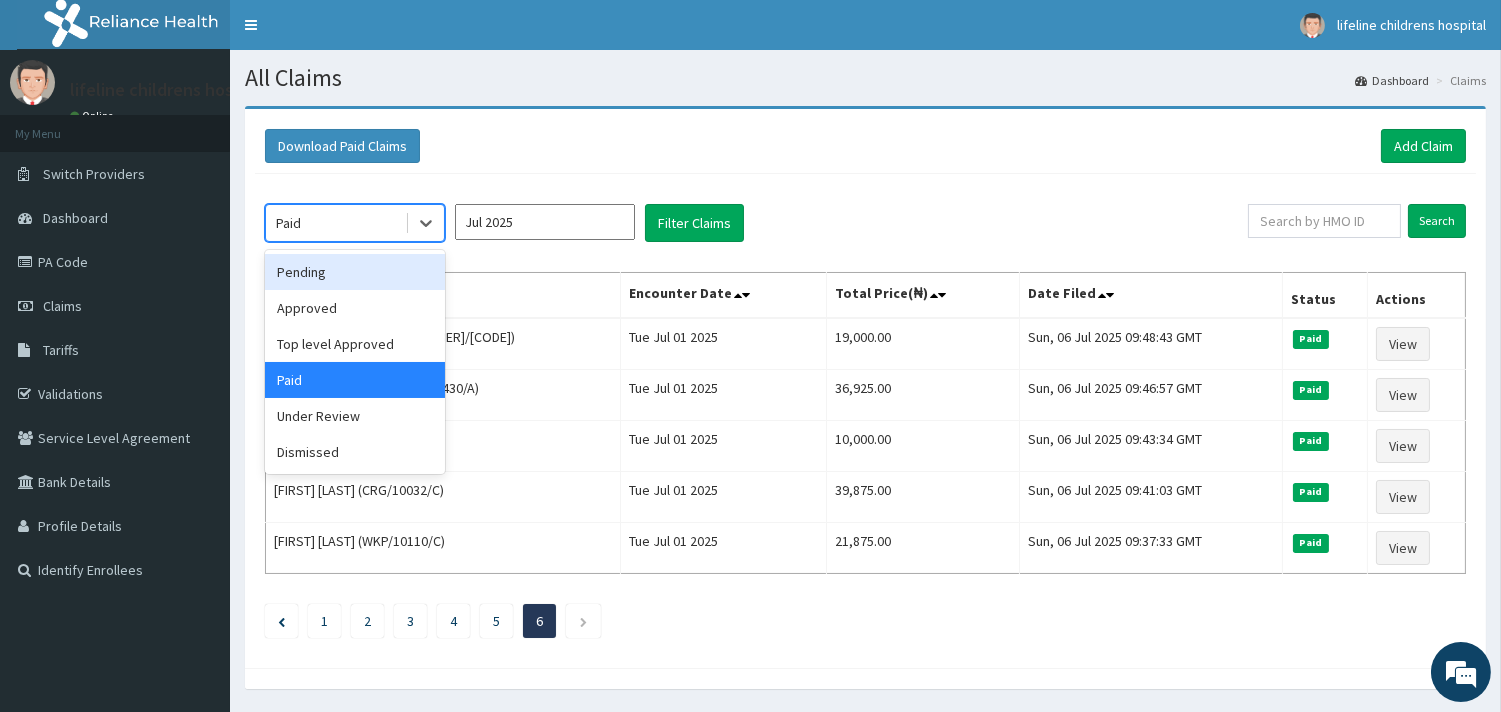 click on "Pending" at bounding box center [355, 272] 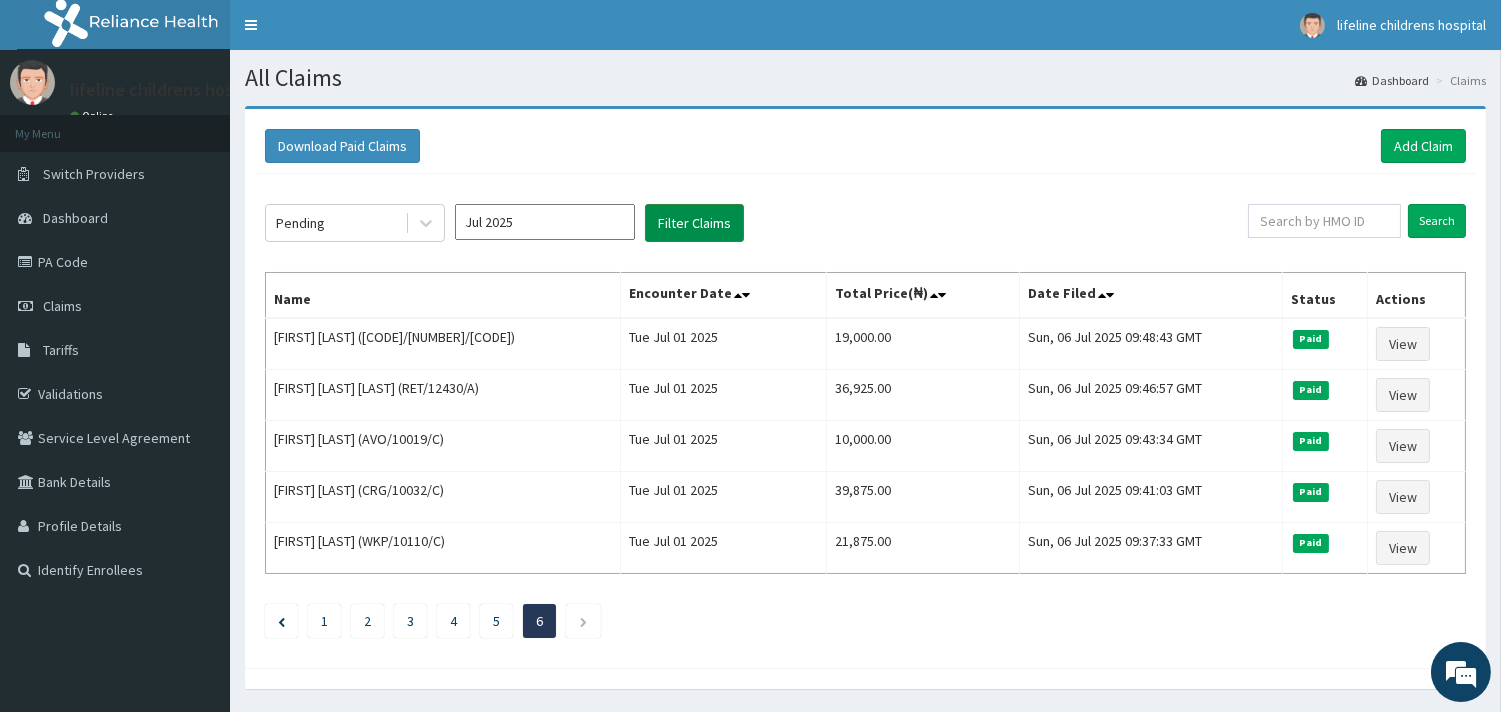 click on "Filter Claims" at bounding box center (694, 223) 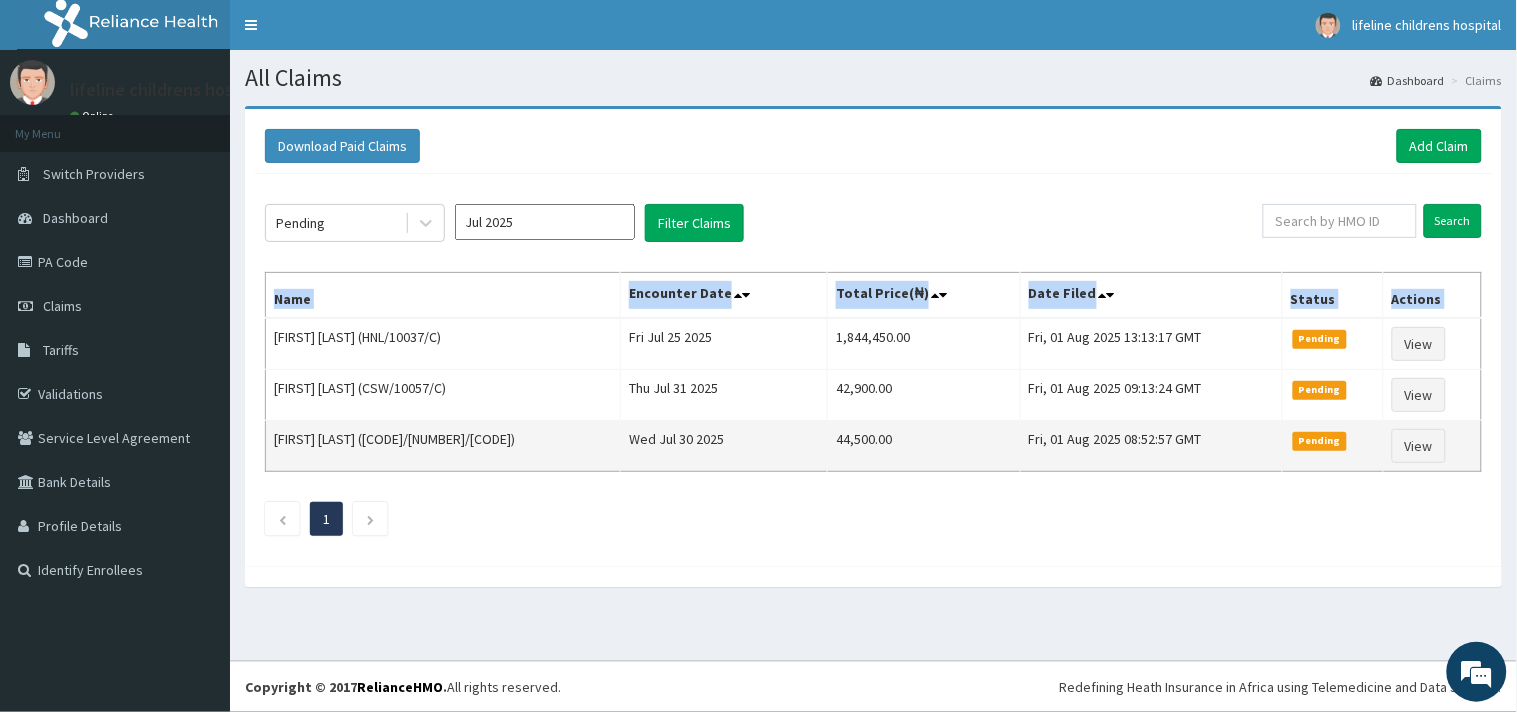 drag, startPoint x: 274, startPoint y: 336, endPoint x: 1466, endPoint y: 463, distance: 1198.7465 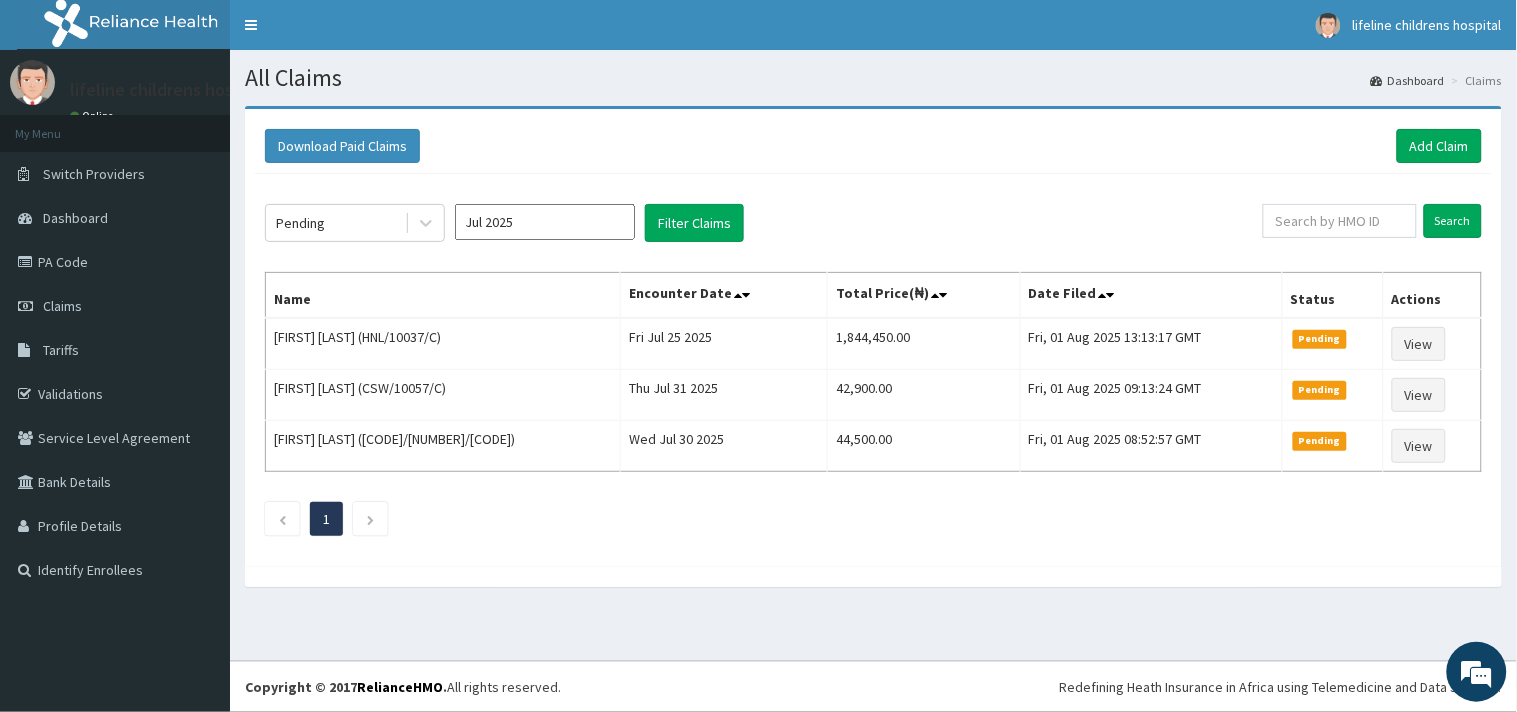 click on "Pending Jul 2025 Filter Claims Search Name Encounter Date Total Price(₦) Date Filed Status Actions Keanyinyerechukwu Egere (HNL/10037/C) Fri Jul 25 2025 1,844,450.00 Fri, 01 Aug 2025 13:13:17 GMT Pending View Ephraim Okpanachi (CSW/10057/C) Thu Jul 31 2025 42,900.00 Fri, 01 Aug 2025 09:13:24 GMT Pending View Amayah Adewoye (ENP/11766/C) Wed Jul 30 2025 44,500.00 Fri, 01 Aug 2025 08:52:57 GMT Pending View 1" 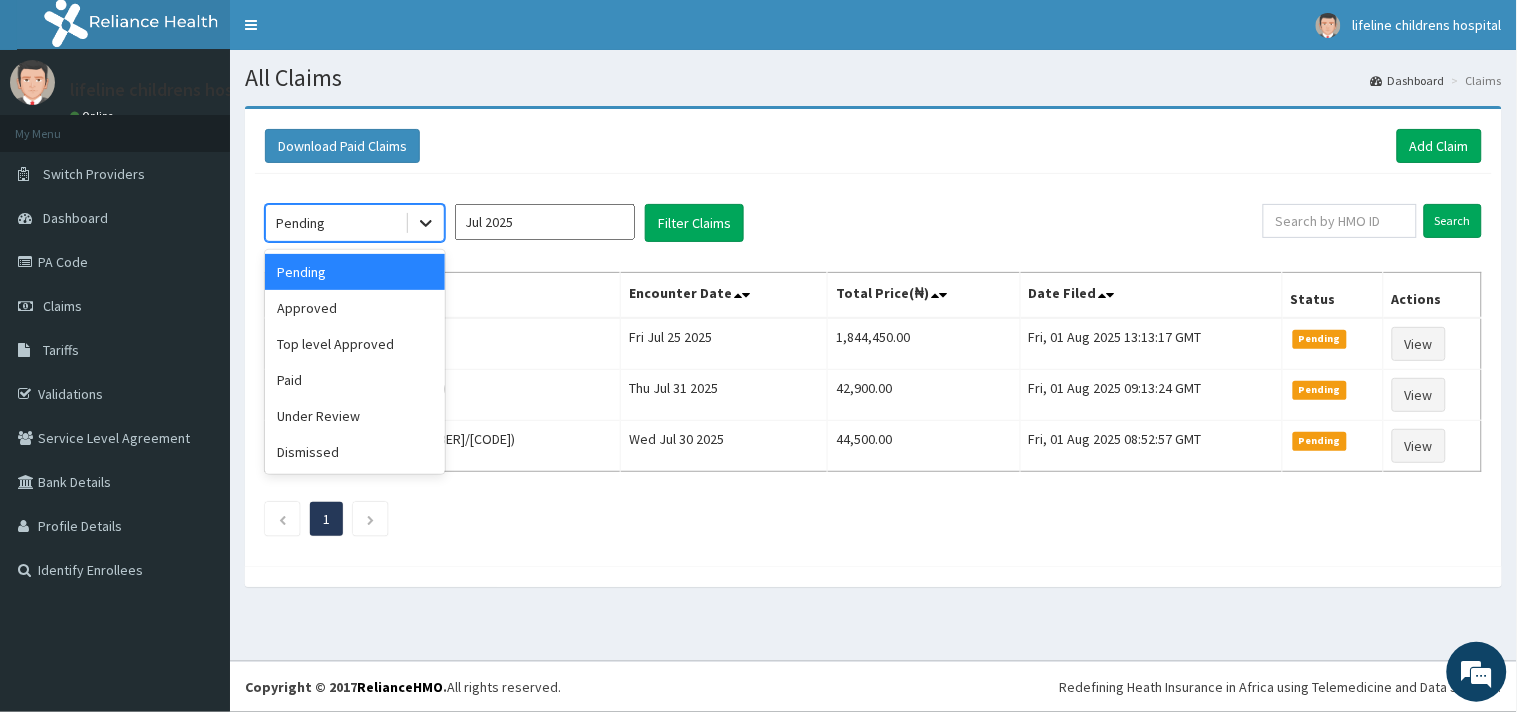 click 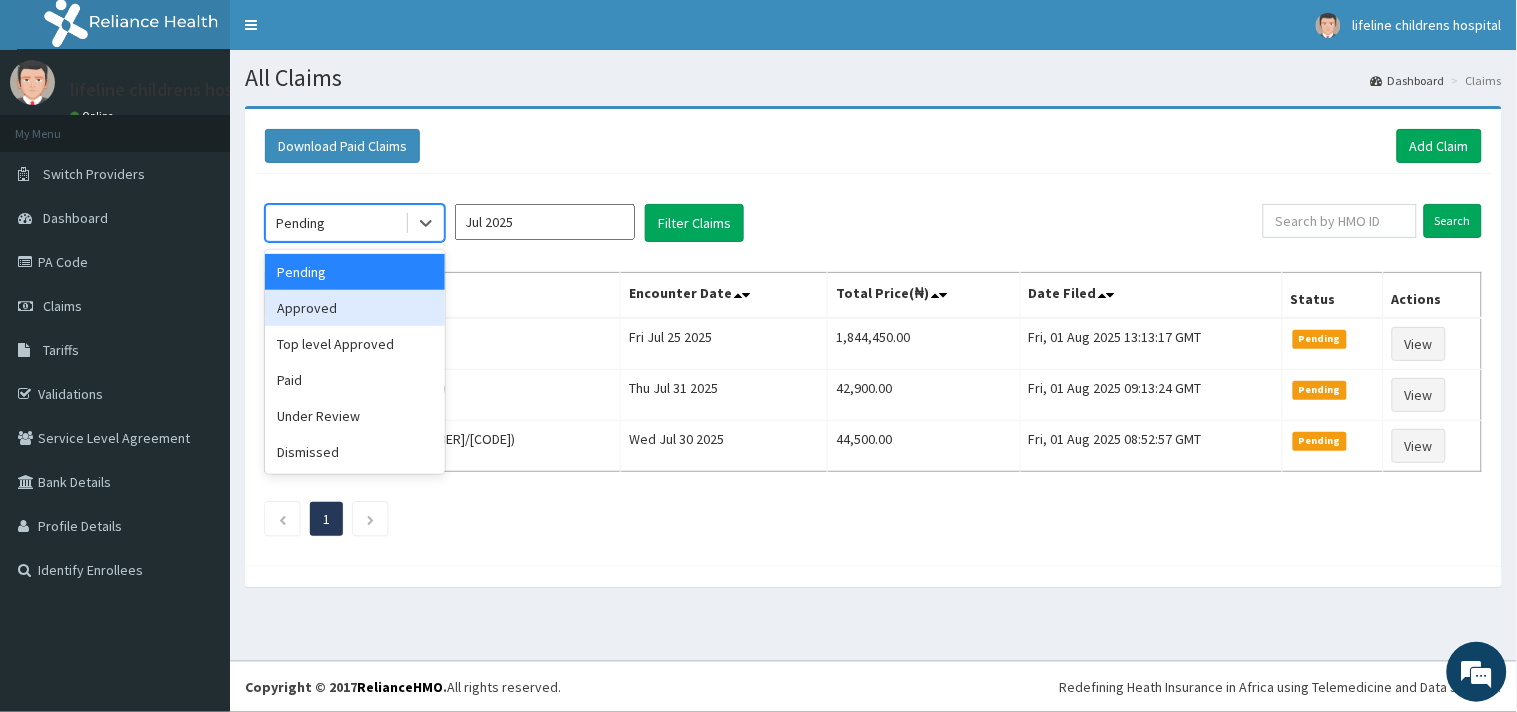click on "Approved" at bounding box center (355, 308) 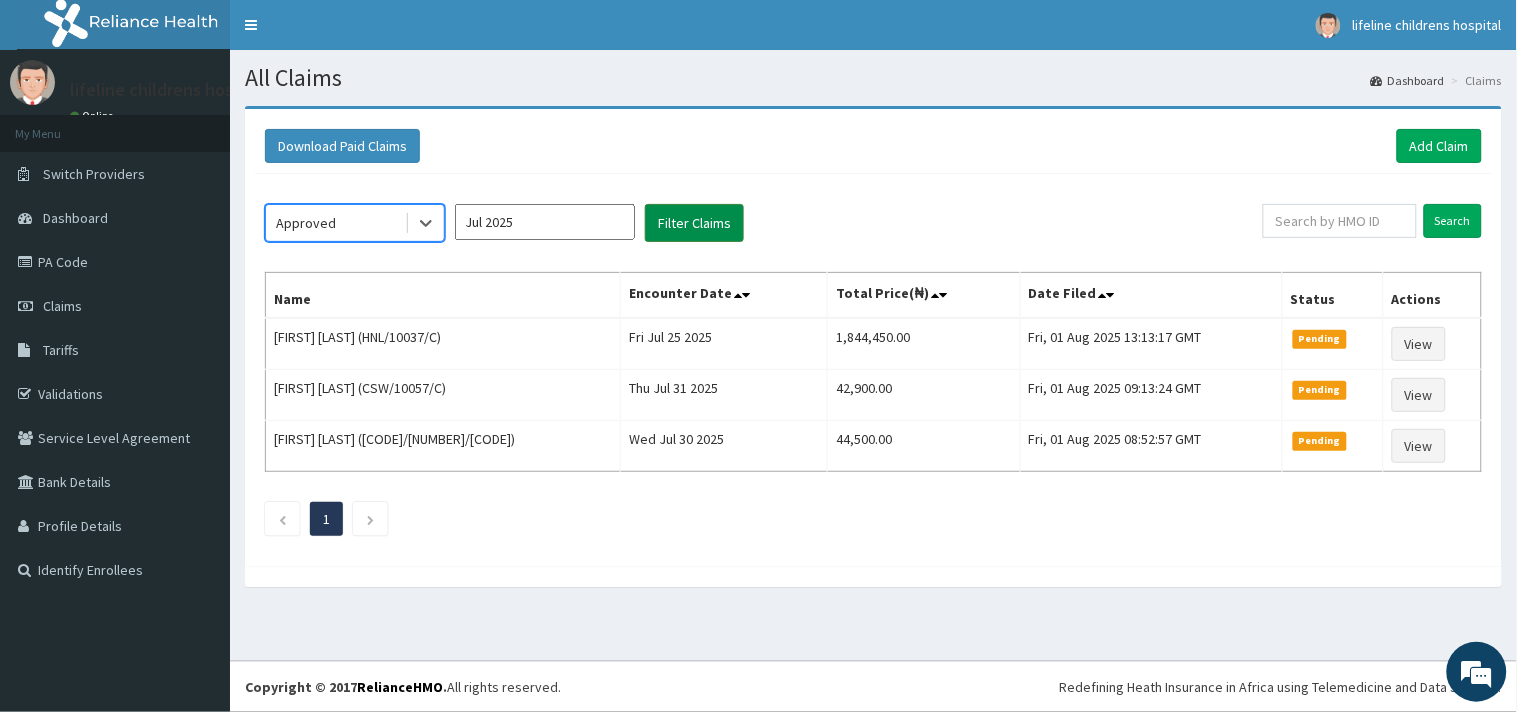 click on "Filter Claims" at bounding box center (694, 223) 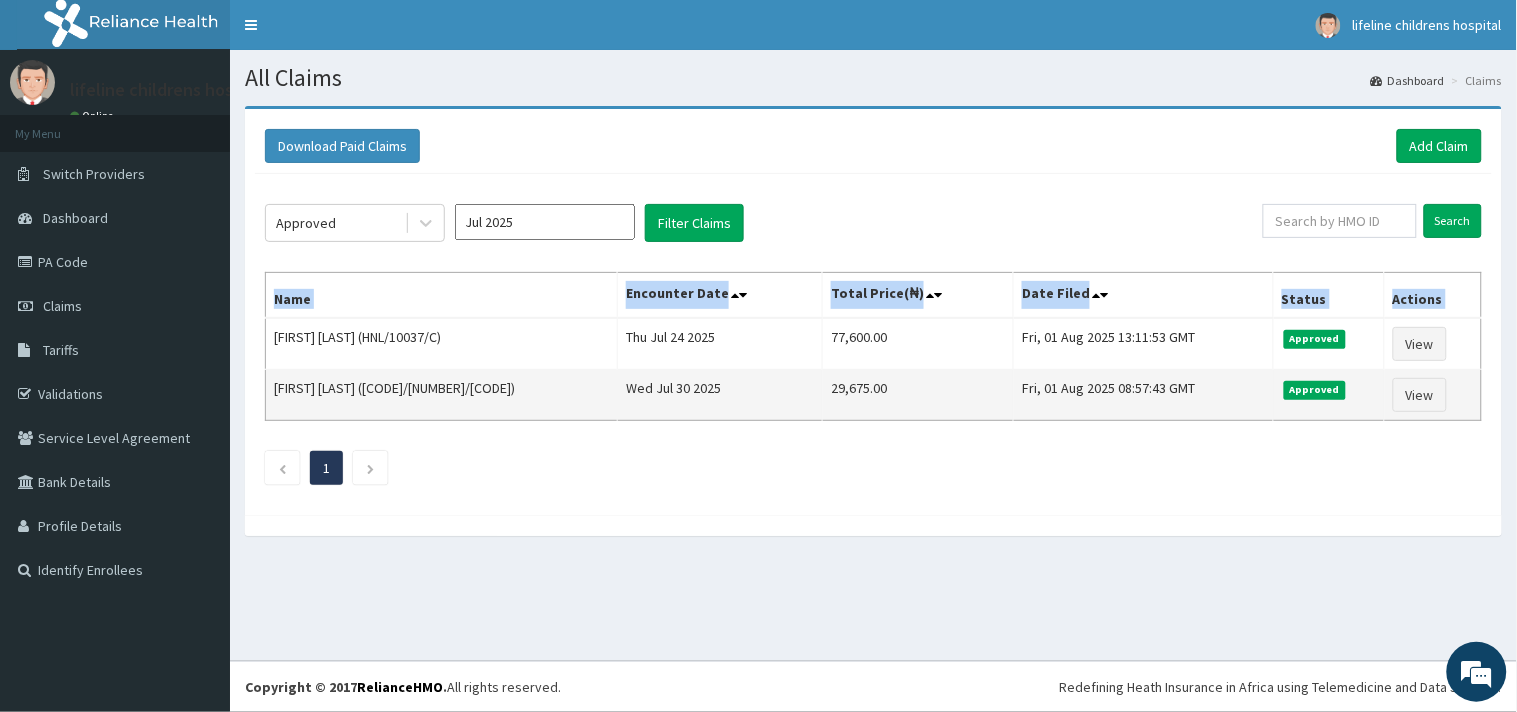 drag, startPoint x: 277, startPoint y: 338, endPoint x: 1452, endPoint y: 384, distance: 1175.9 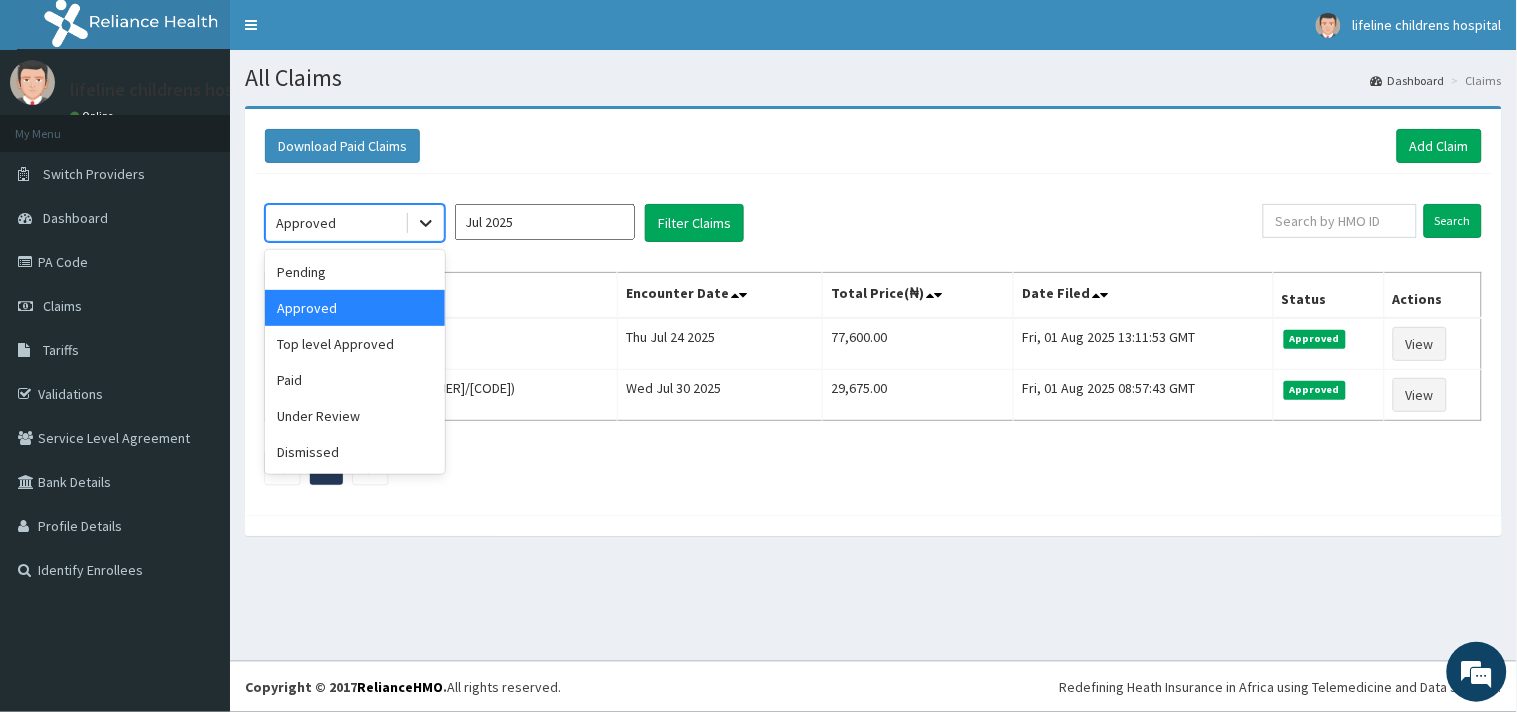click 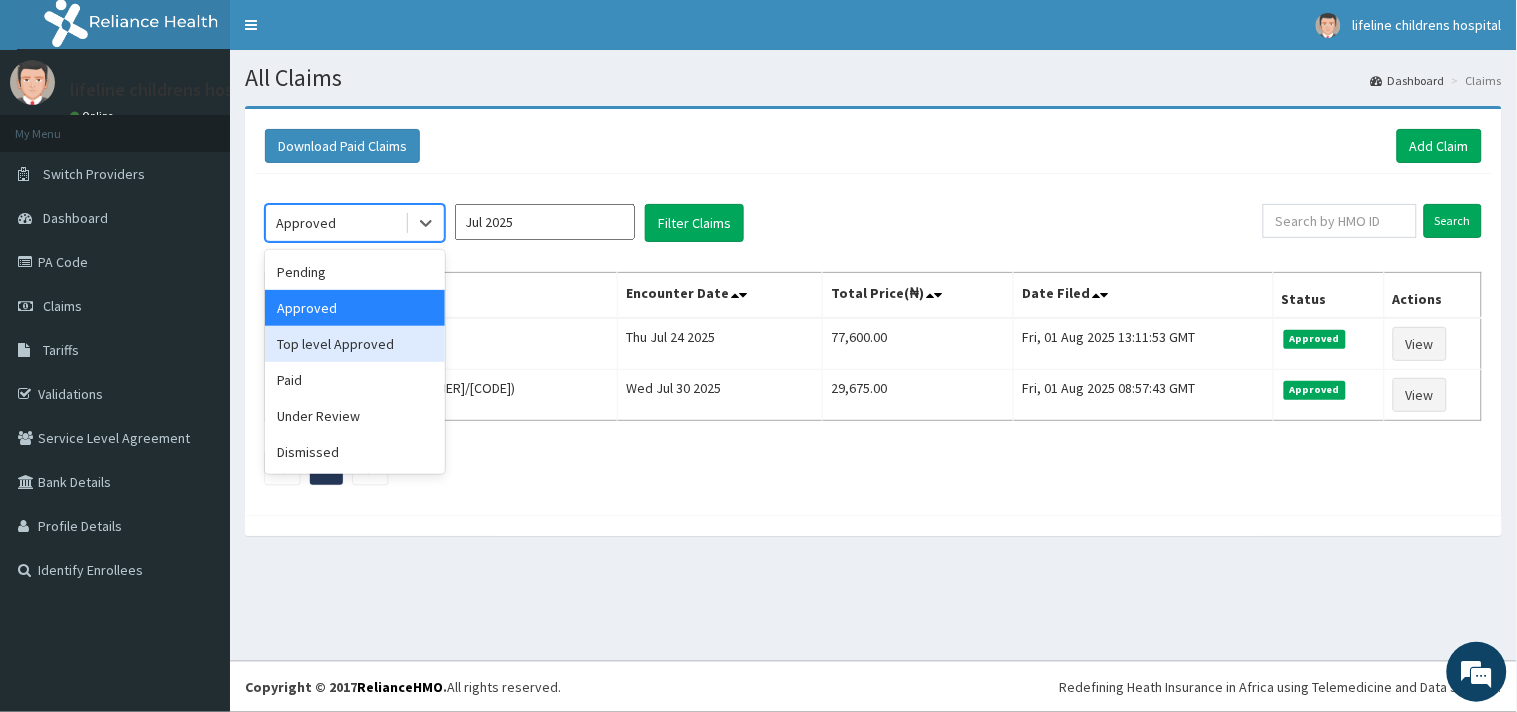 click on "Top level Approved" at bounding box center (355, 344) 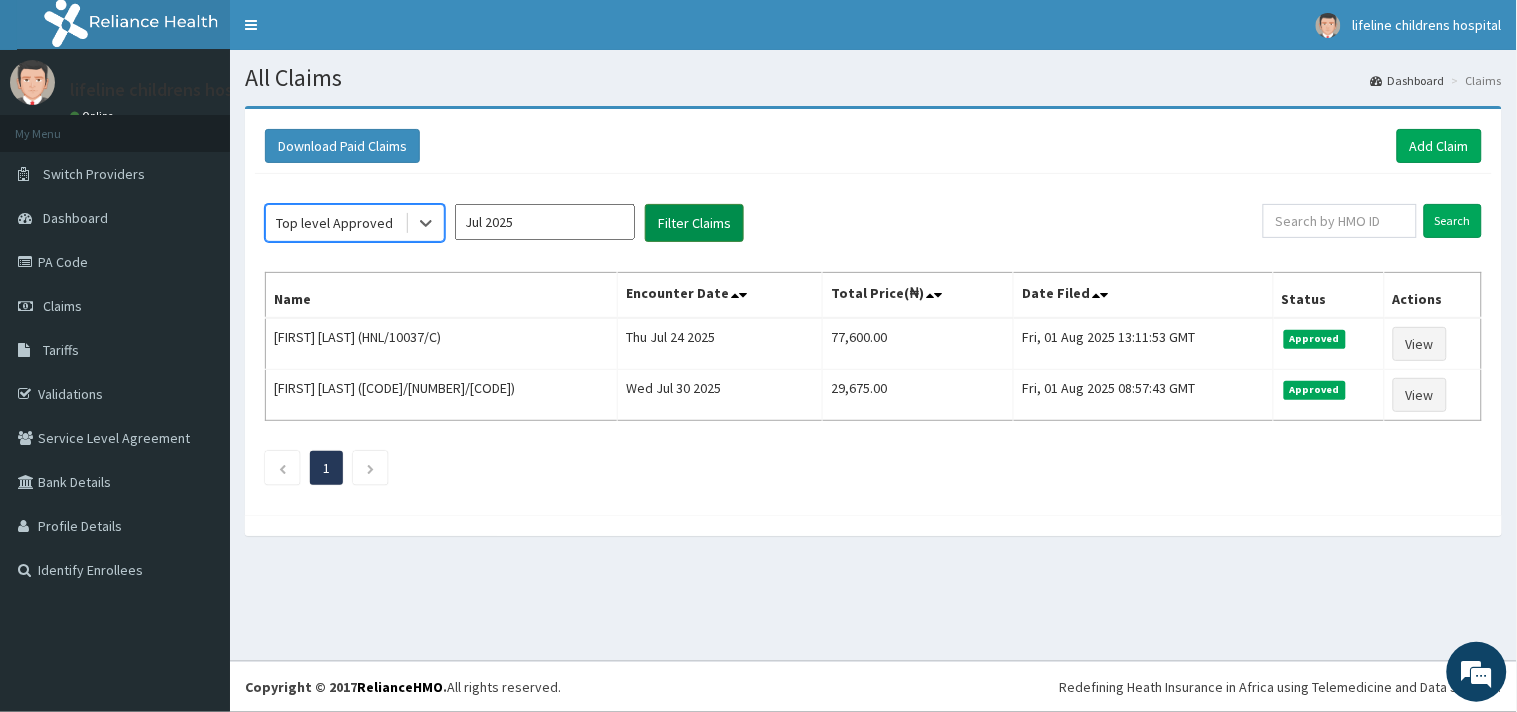 click on "Filter Claims" at bounding box center [694, 223] 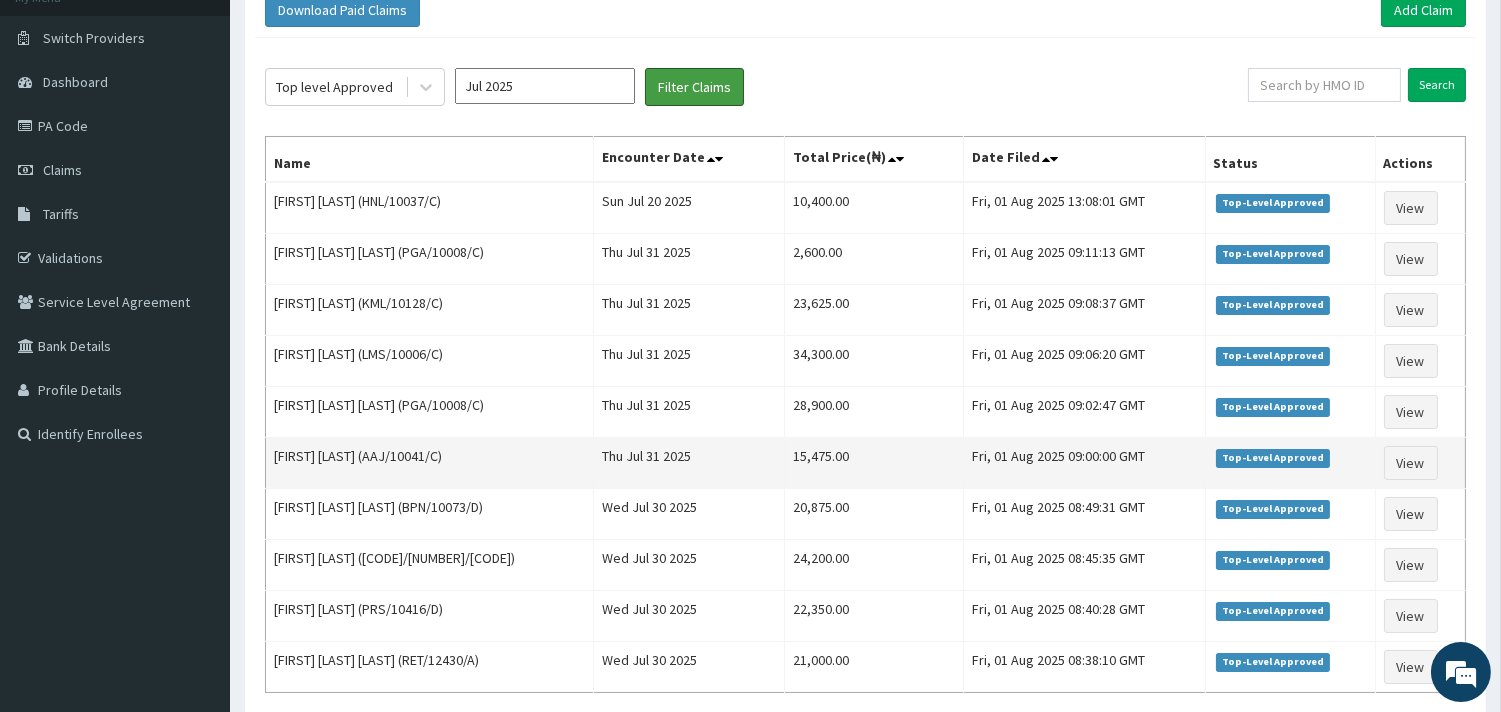 scroll, scrollTop: 97, scrollLeft: 0, axis: vertical 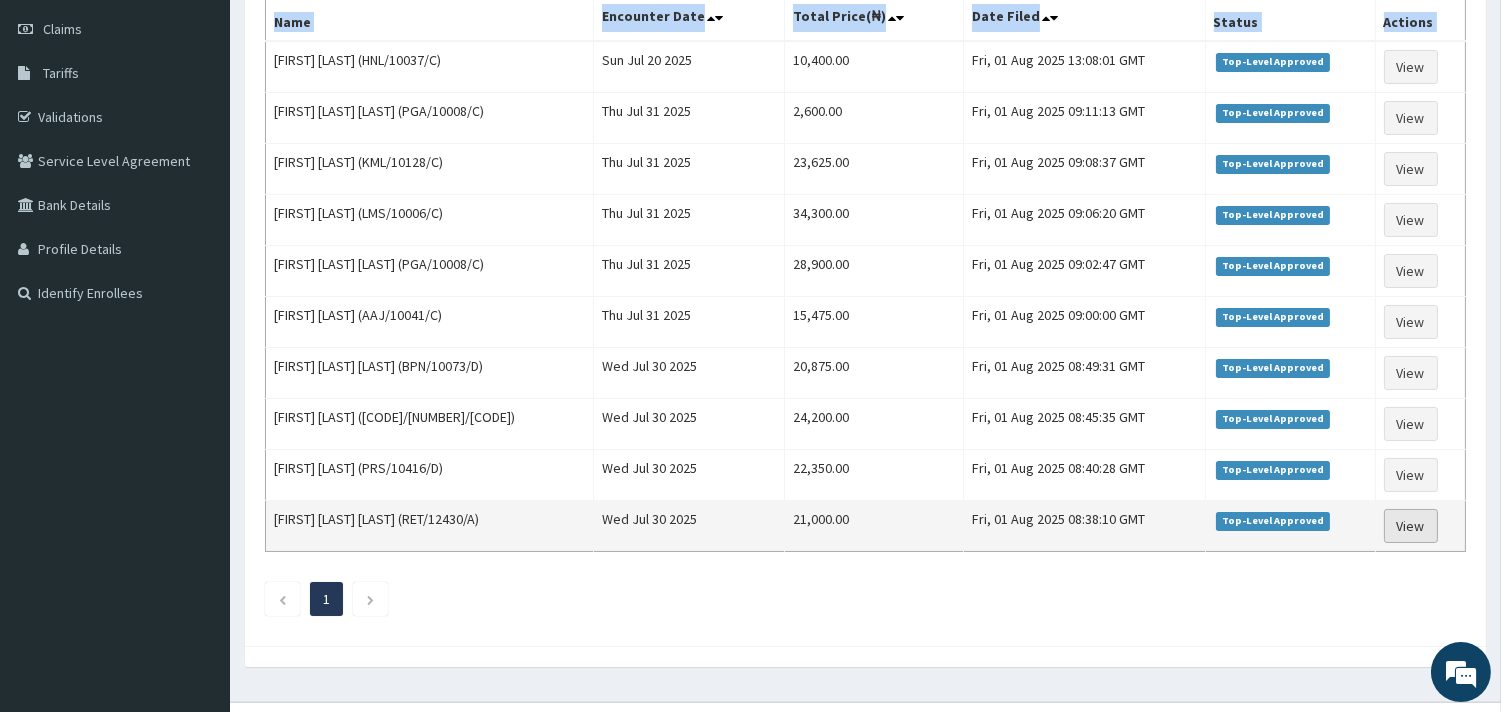 drag, startPoint x: 274, startPoint y: 235, endPoint x: 1430, endPoint y: 516, distance: 1189.6626 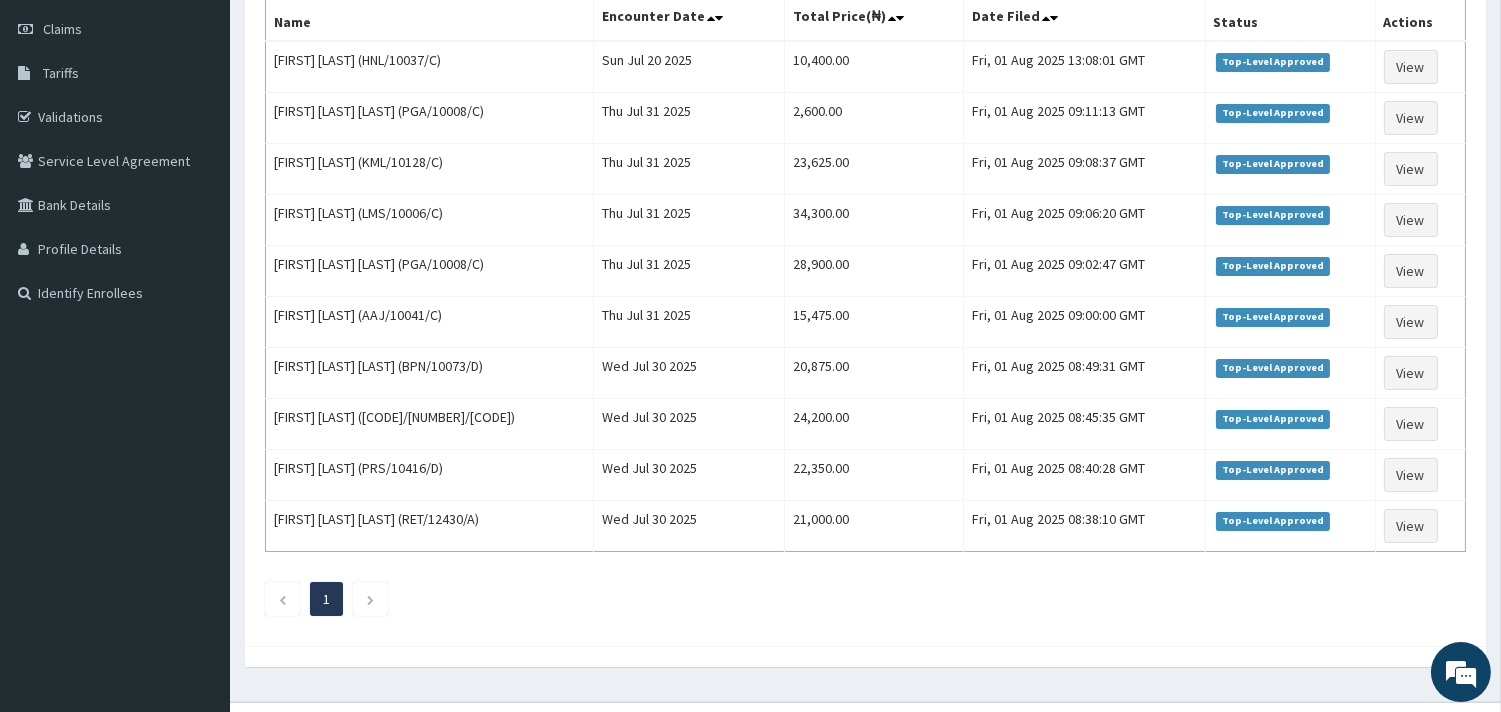click on "Top level Approved Jul 2025 Filter Claims Search Name Encounter Date Total Price(₦) Date Filed Status Actions Keanyinyerechukwu Egere (HNL/10037/C) Sun Jul 20 2025 10,400.00 Fri, 01 Aug 2025 13:08:01 GMT Top-Level Approved View Adetunji David Obaloluwa (PGA/10008/C) Thu Jul 31 2025 2,600.00 Fri, 01 Aug 2025 09:11:13 GMT Top-Level Approved View Audu Najah (KML/10128/C) Thu Jul 31 2025 23,625.00 Fri, 01 Aug 2025 09:08:37 GMT Top-Level Approved View Oluwadarasimi Akinroyebi (LMS/10006/C) Thu Jul 31 2025 34,300.00 Fri, 01 Aug 2025 09:06:20 GMT Top-Level Approved View Adetunji David Obaloluwa (PGA/10008/C) Thu Jul 31 2025 28,900.00 Fri, 01 Aug 2025 09:02:47 GMT Top-Level Approved View Ariela Adeyemo (AAJ/10041/C) Thu Jul 31 2025 15,475.00 Fri, 01 Aug 2025 09:00:00 GMT Top-Level Approved View CHICHETARAM OKECHUKWU (BPN/10073/D) Wed Jul 30 2025 20,875.00 Fri, 01 Aug 2025 08:49:31 GMT Top-Level Approved View Ireayo Afolabi (SBL/10348/D) Wed Jul 30 2025 24,200.00 Fri, 01 Aug 2025 08:45:35 GMT Top-Level Approved View" 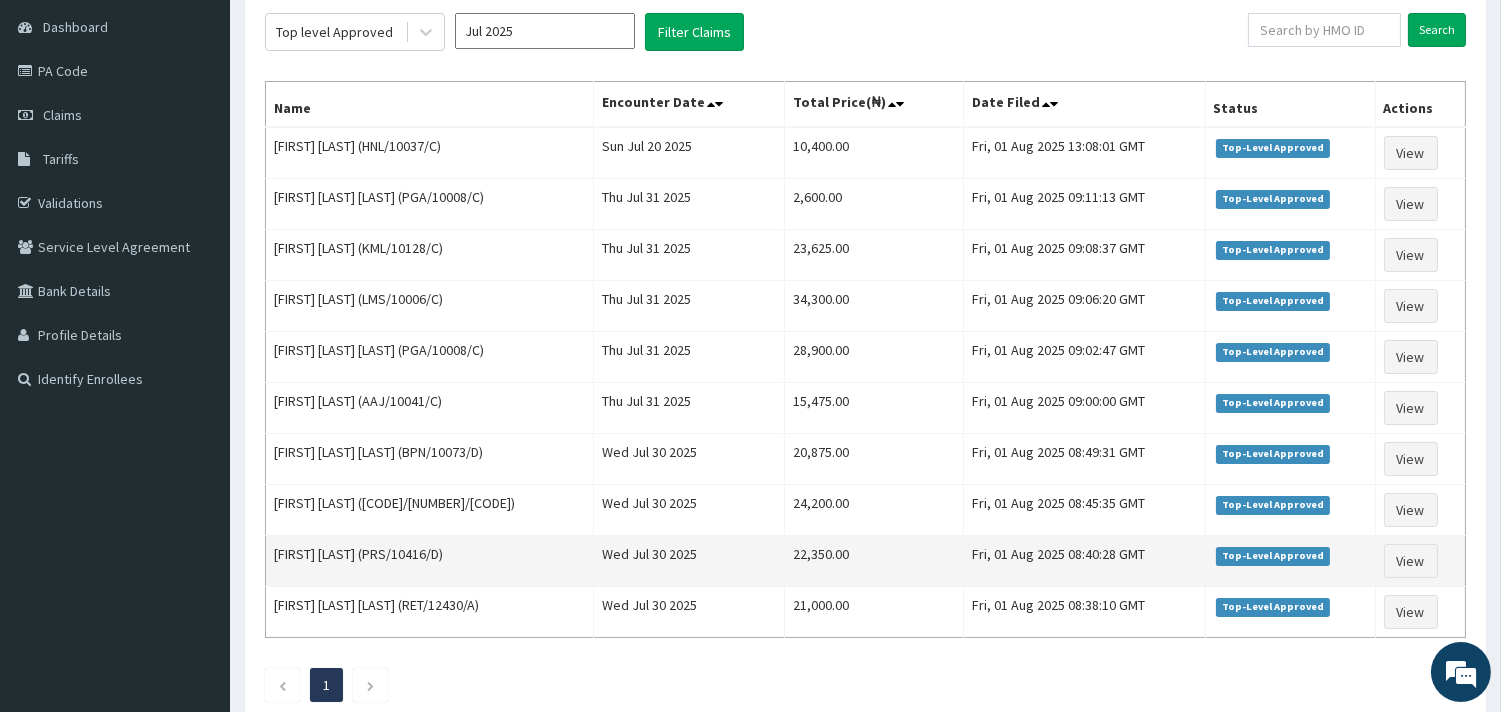 scroll, scrollTop: 0, scrollLeft: 0, axis: both 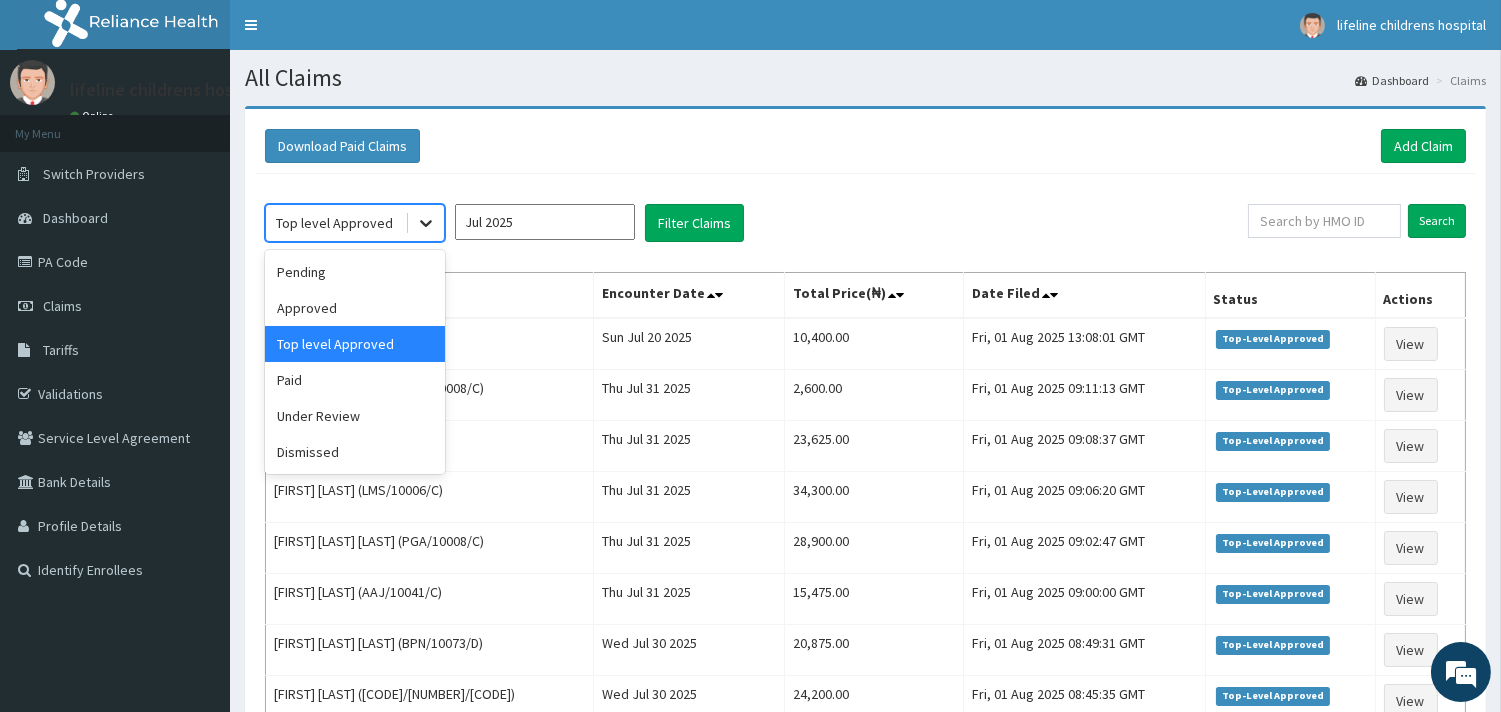 click 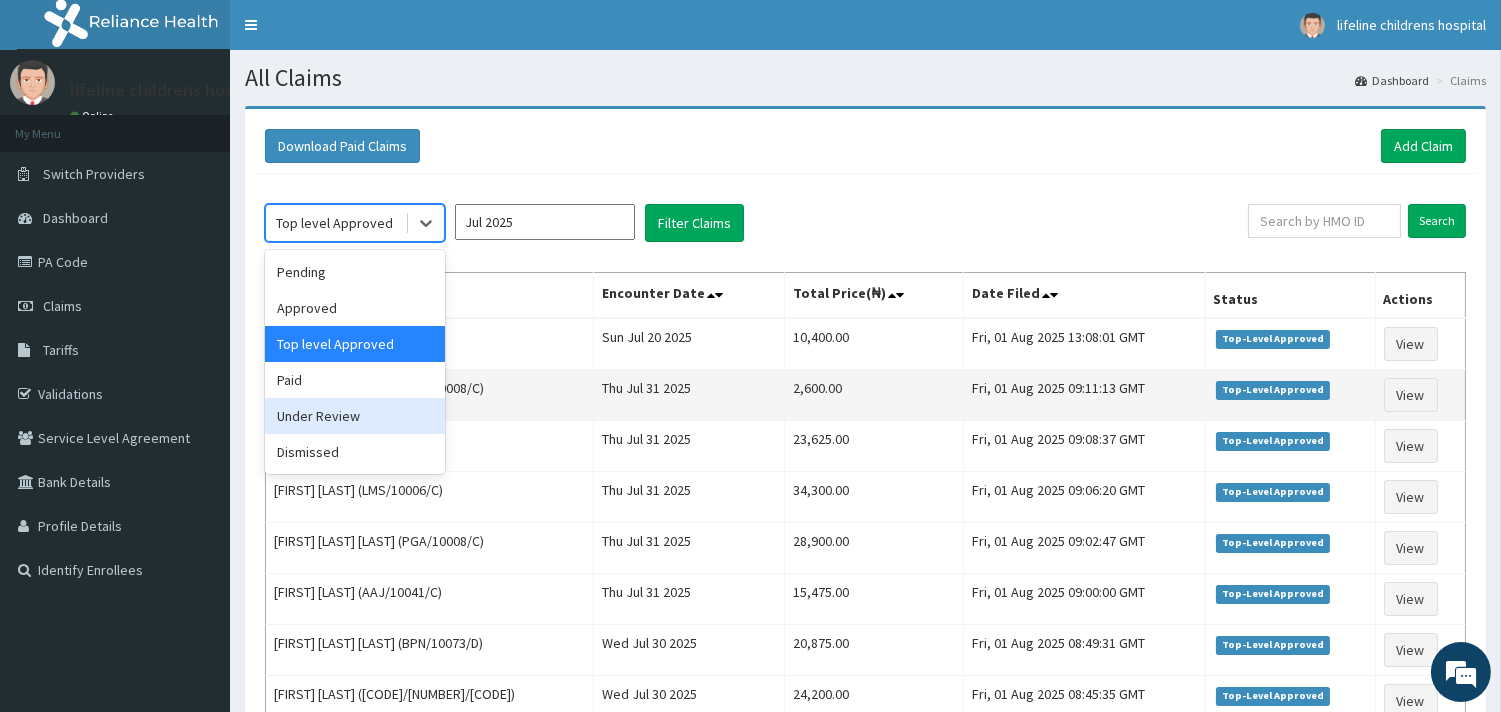 click on "Under Review" at bounding box center (355, 416) 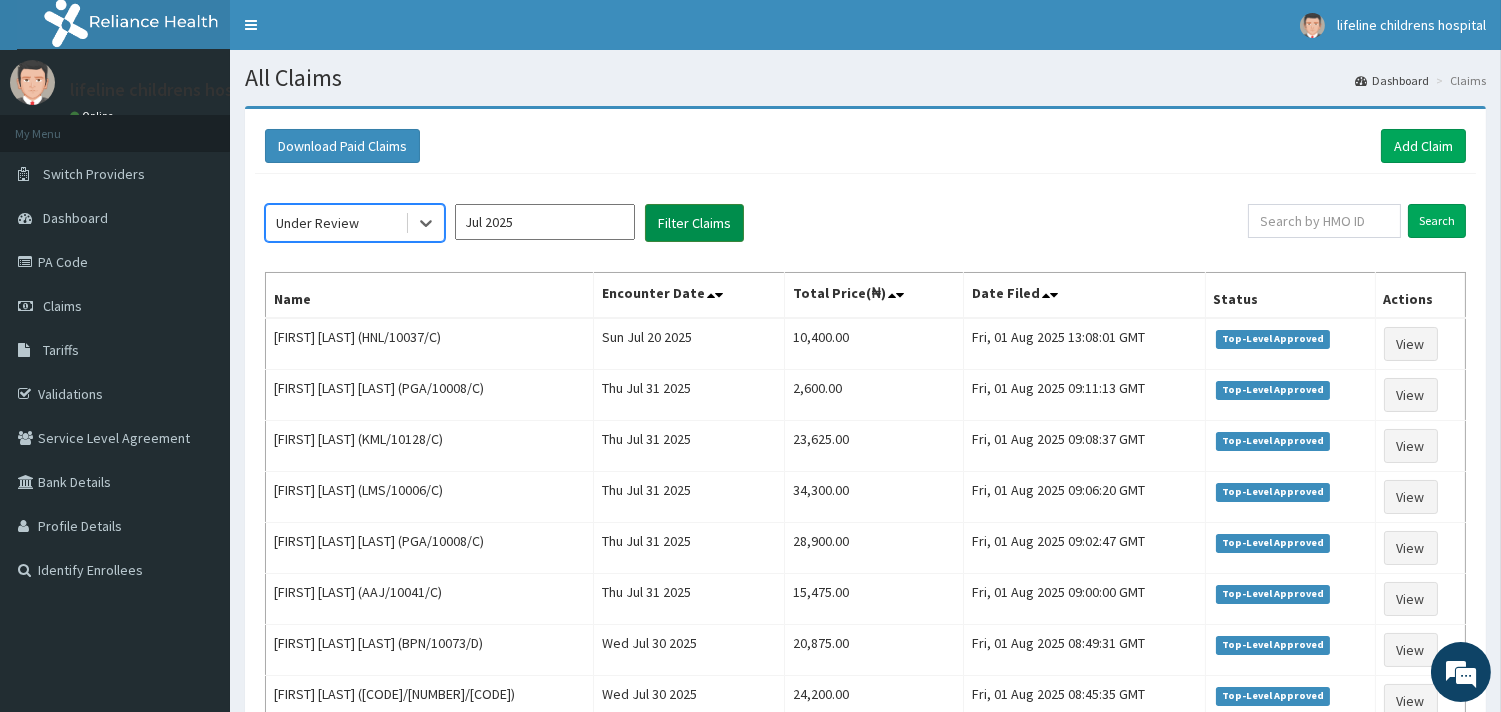 click on "Filter Claims" at bounding box center [694, 223] 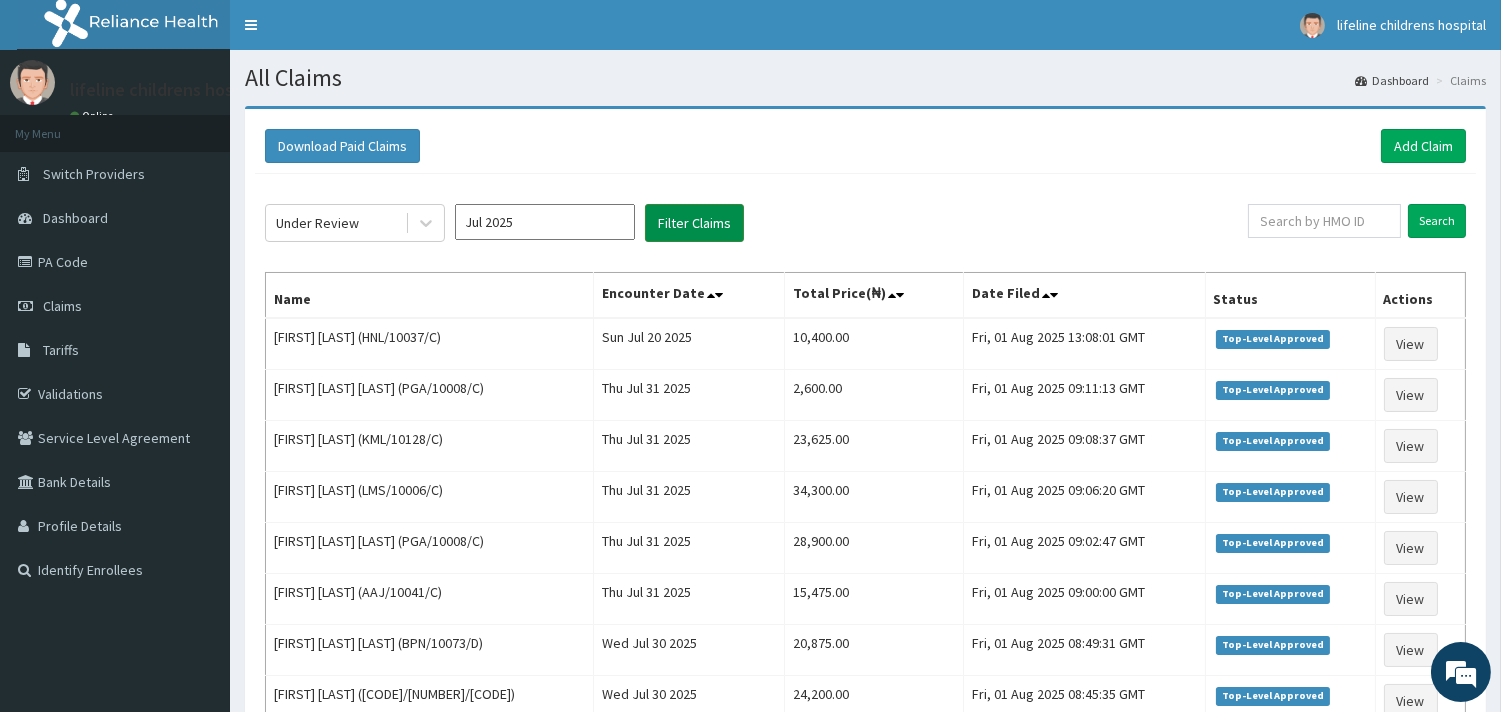 click on "Filter Claims" at bounding box center (694, 223) 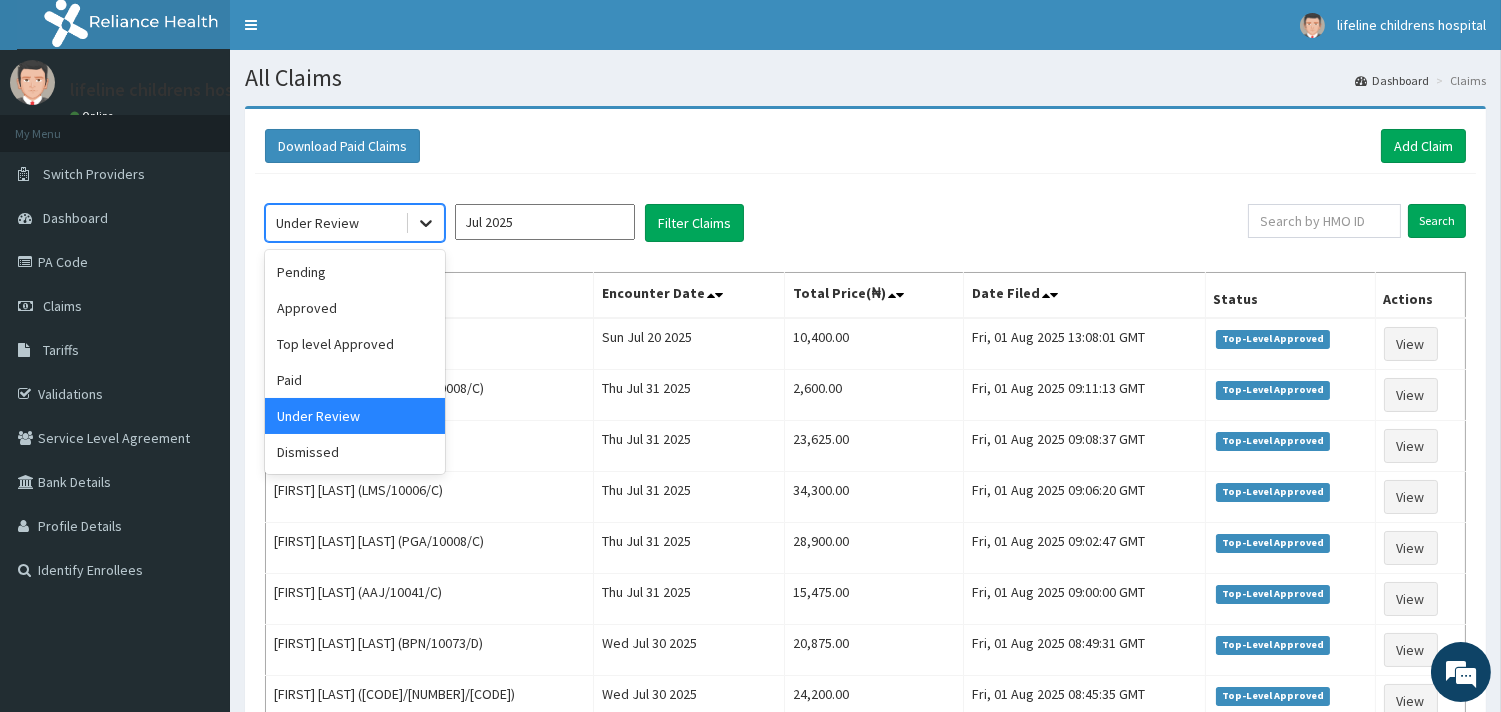 click 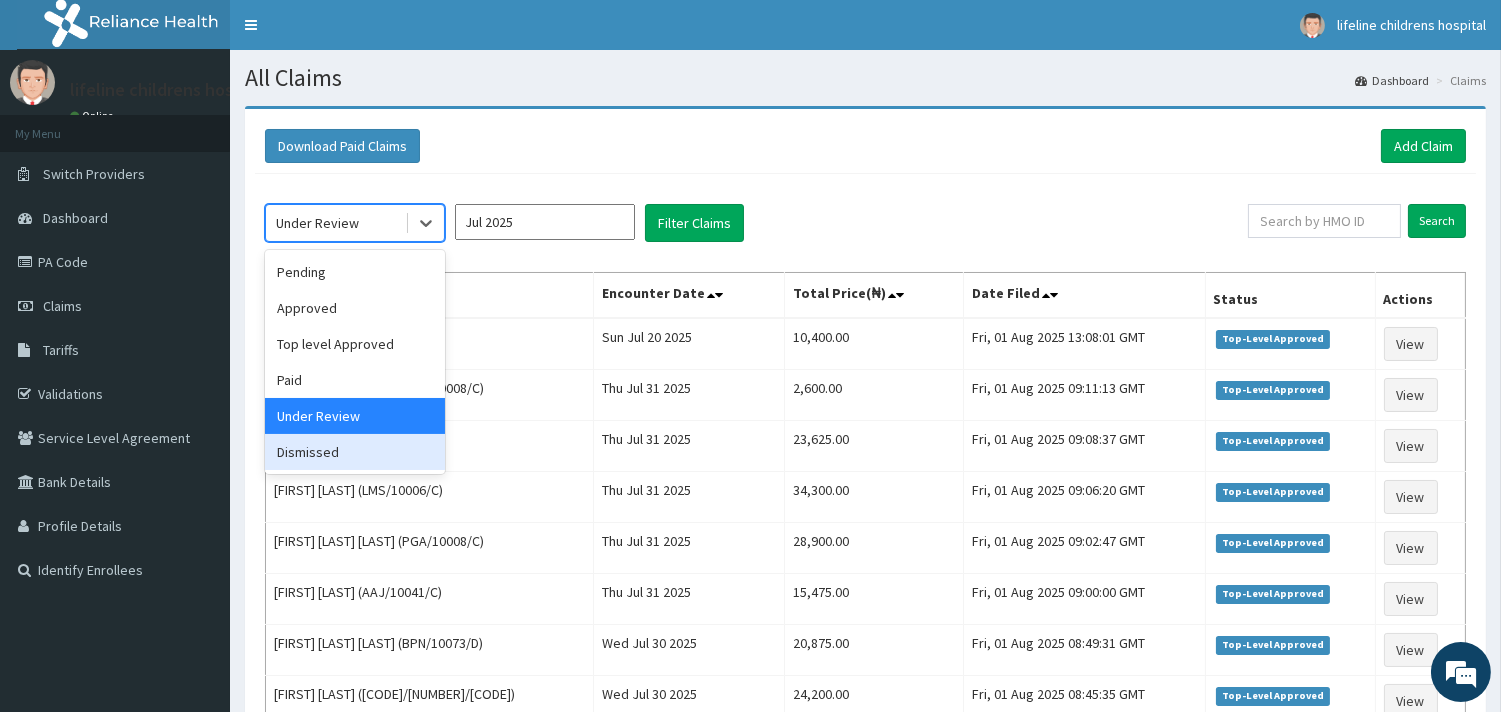 click on "Dismissed" at bounding box center [355, 452] 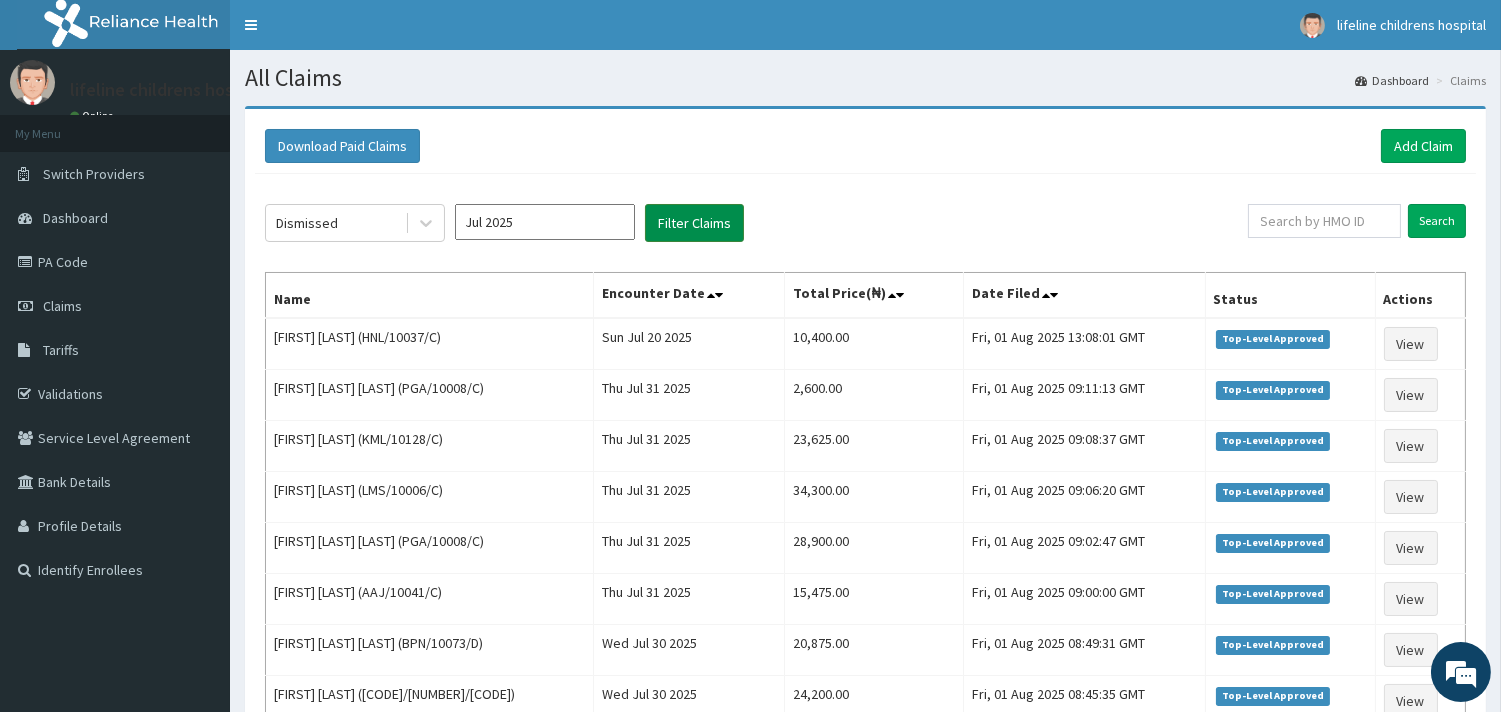click on "Filter Claims" at bounding box center (694, 223) 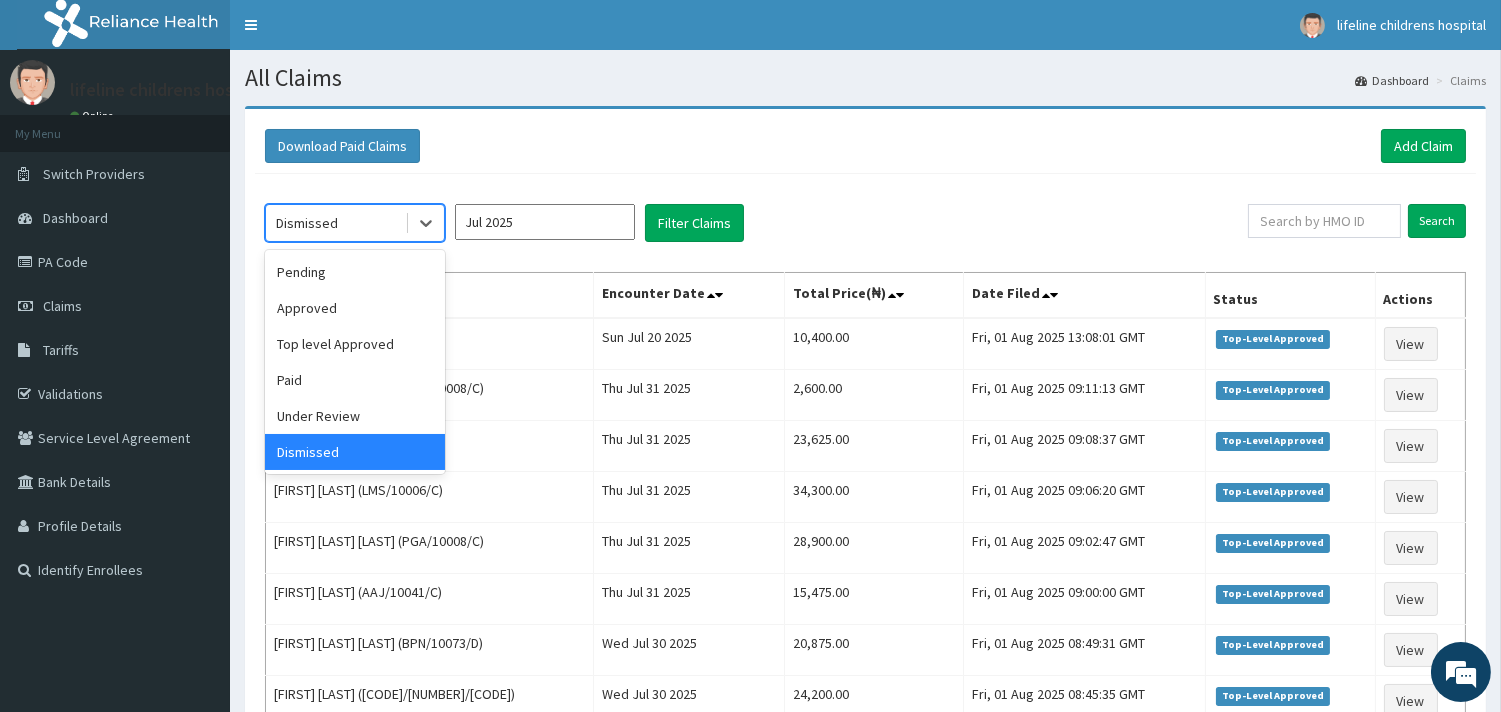 click on "Dismissed" at bounding box center [335, 223] 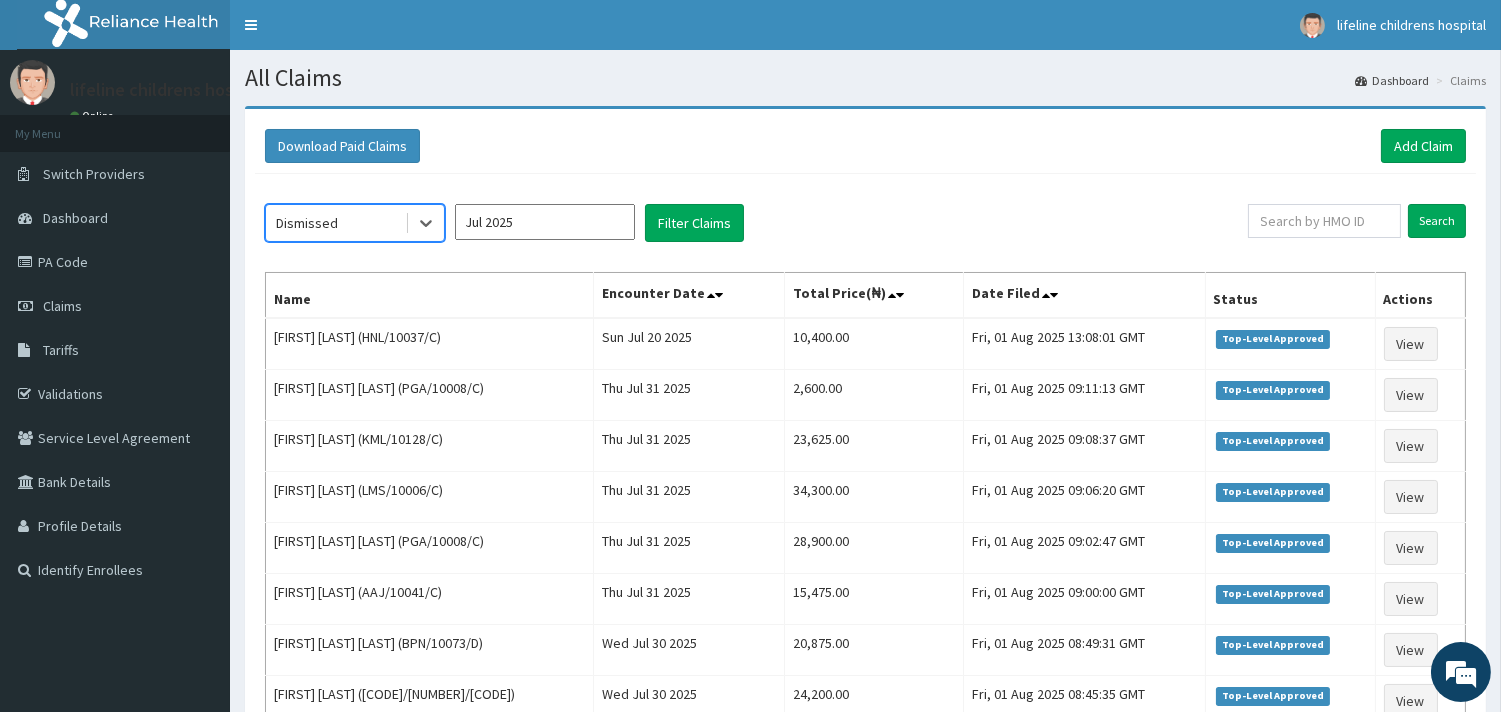 click on "Dismissed" at bounding box center (335, 223) 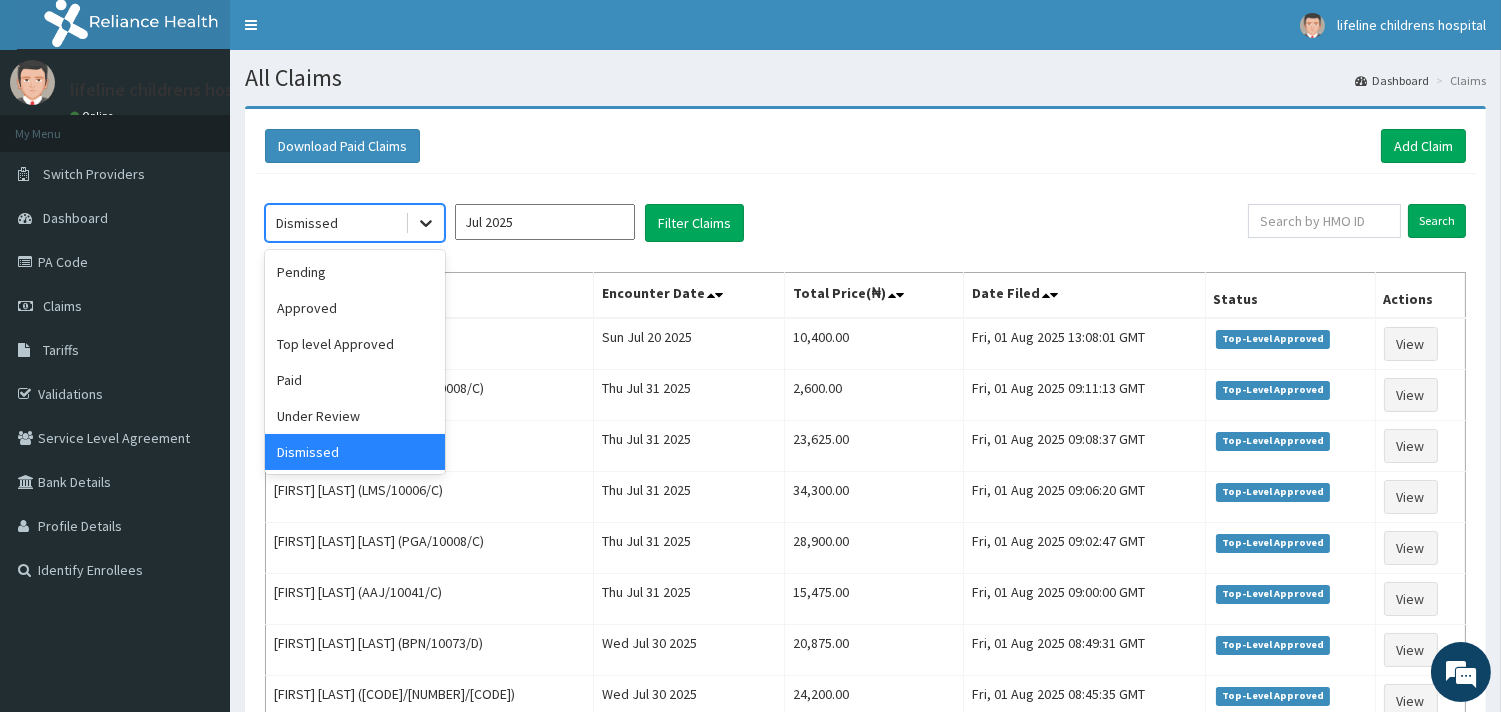 click 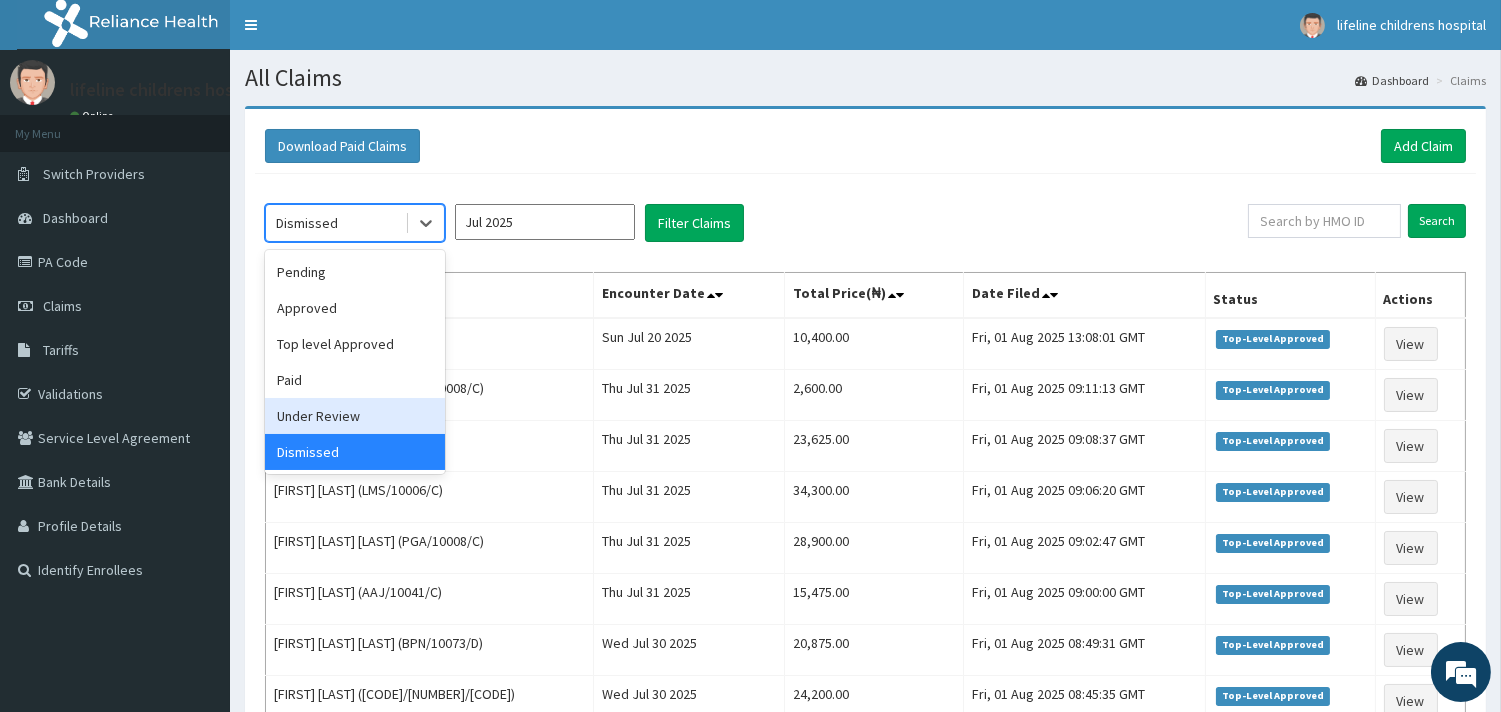 click on "Under Review" at bounding box center (355, 416) 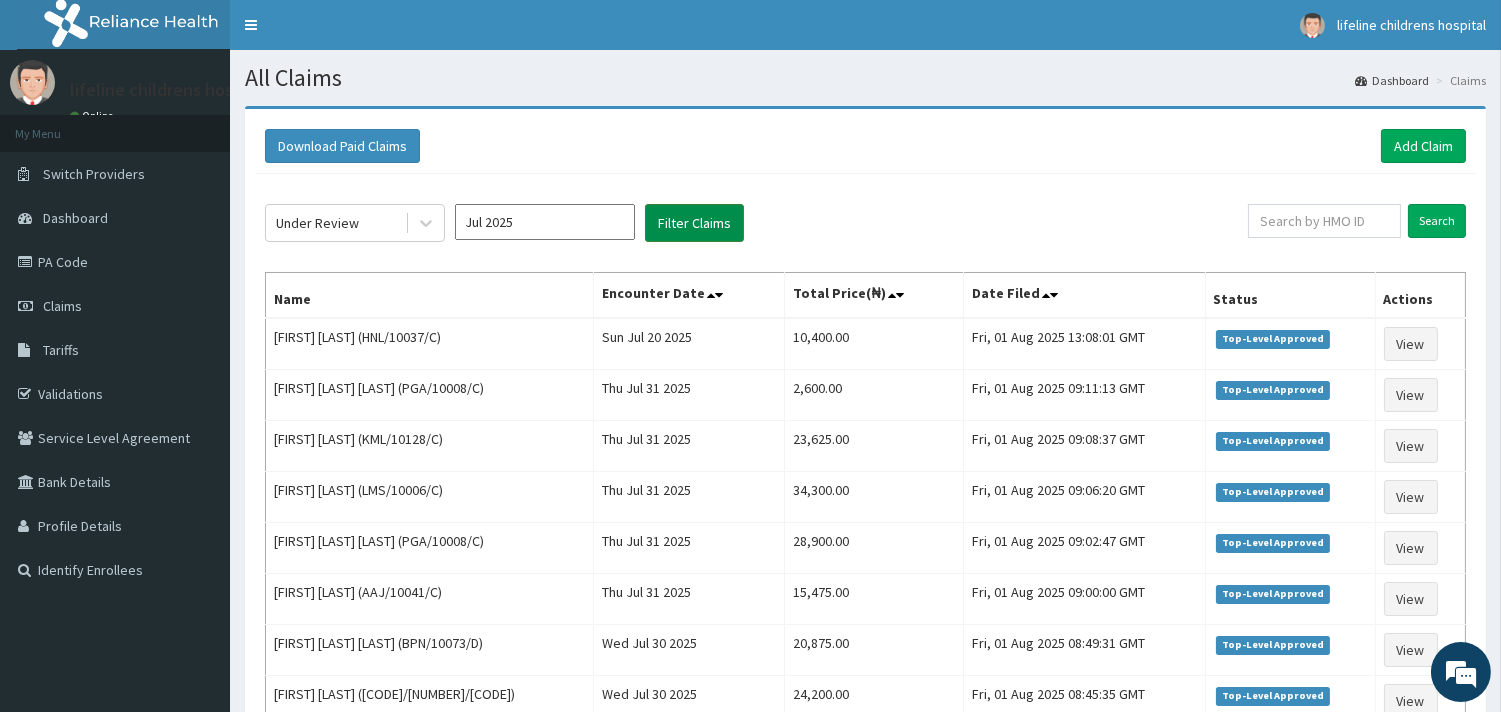 click on "Filter Claims" at bounding box center (694, 223) 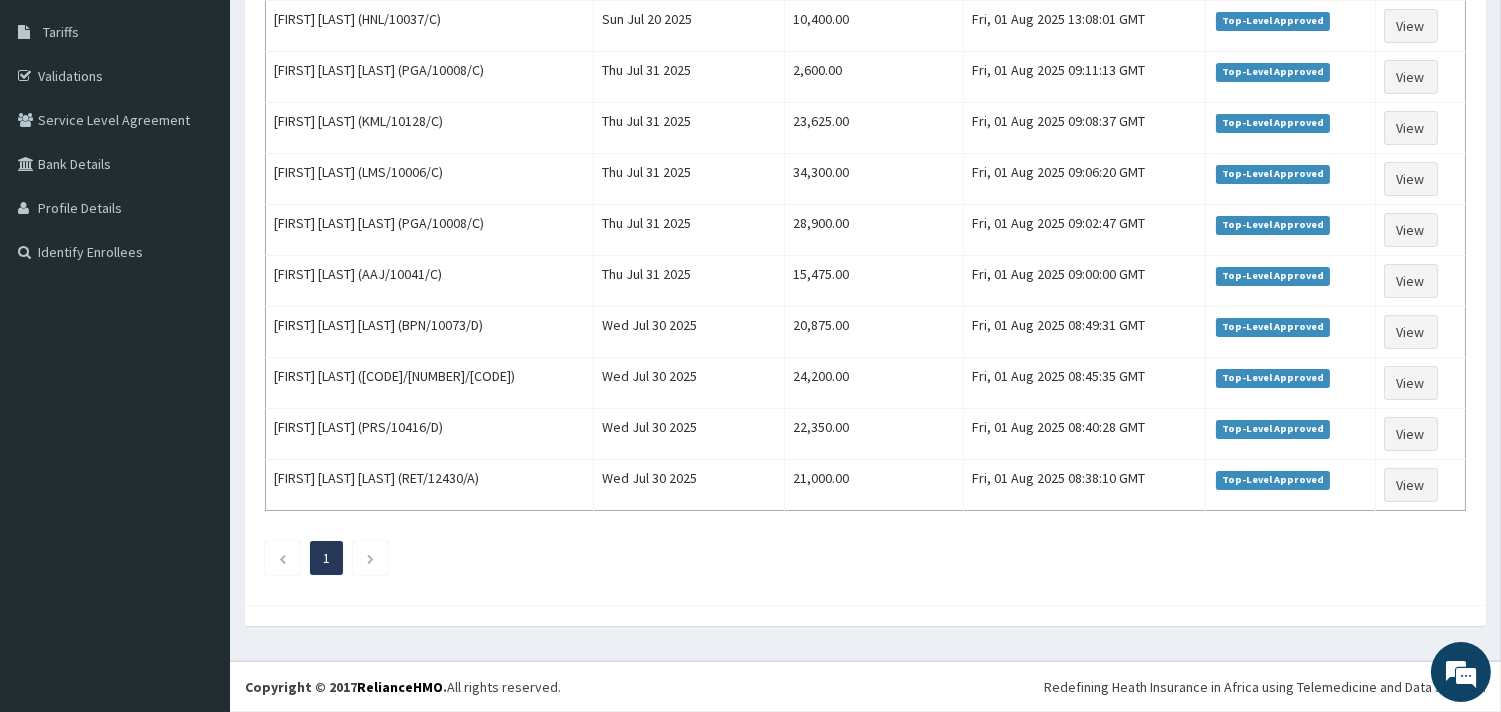scroll, scrollTop: 208, scrollLeft: 0, axis: vertical 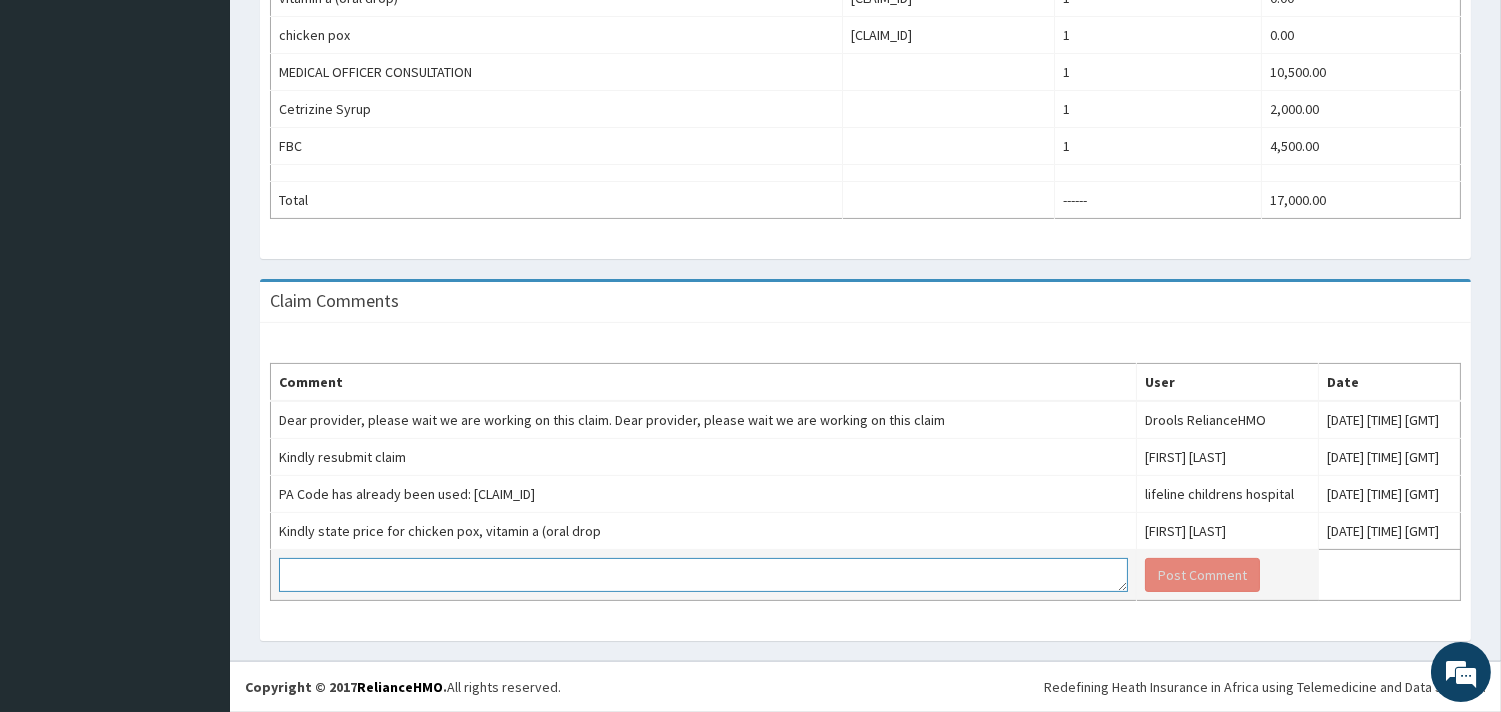 click at bounding box center [703, 575] 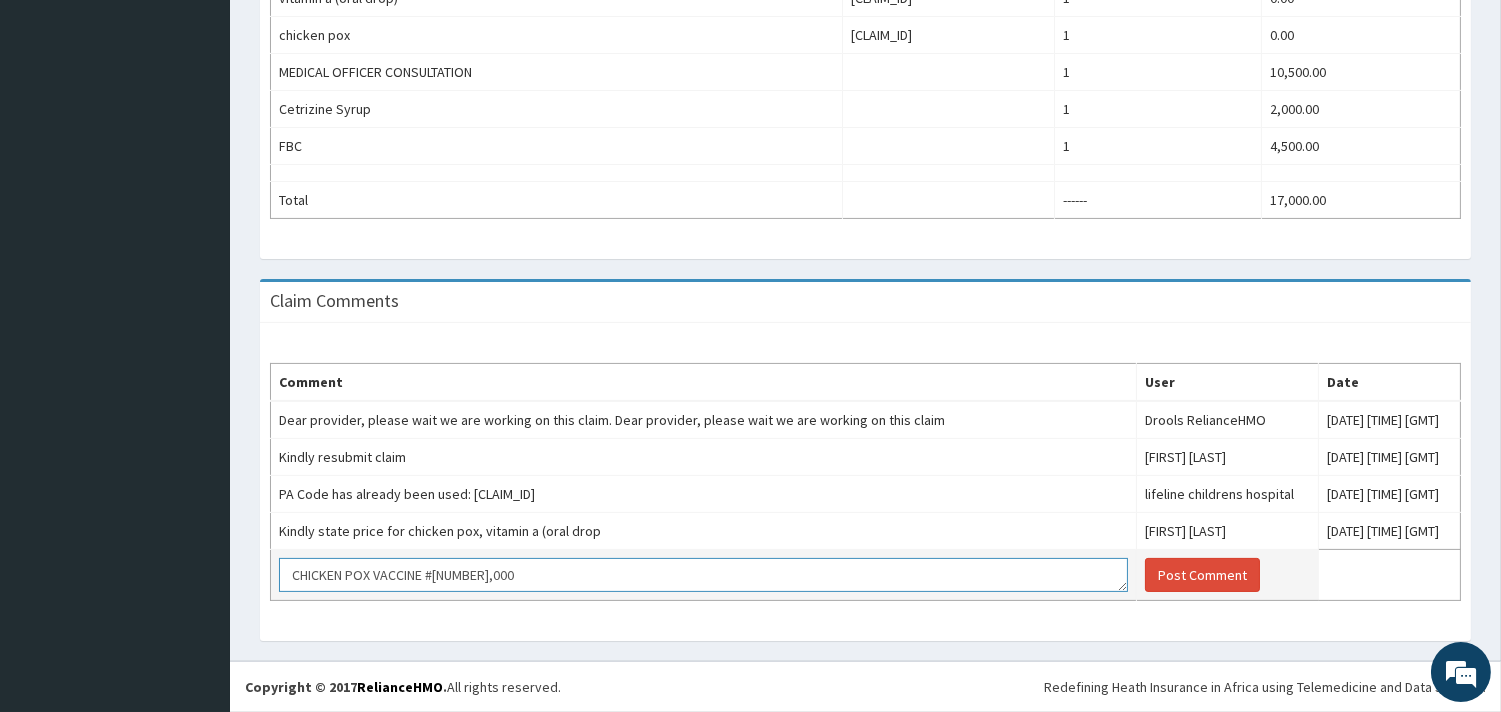 scroll, scrollTop: 12, scrollLeft: 0, axis: vertical 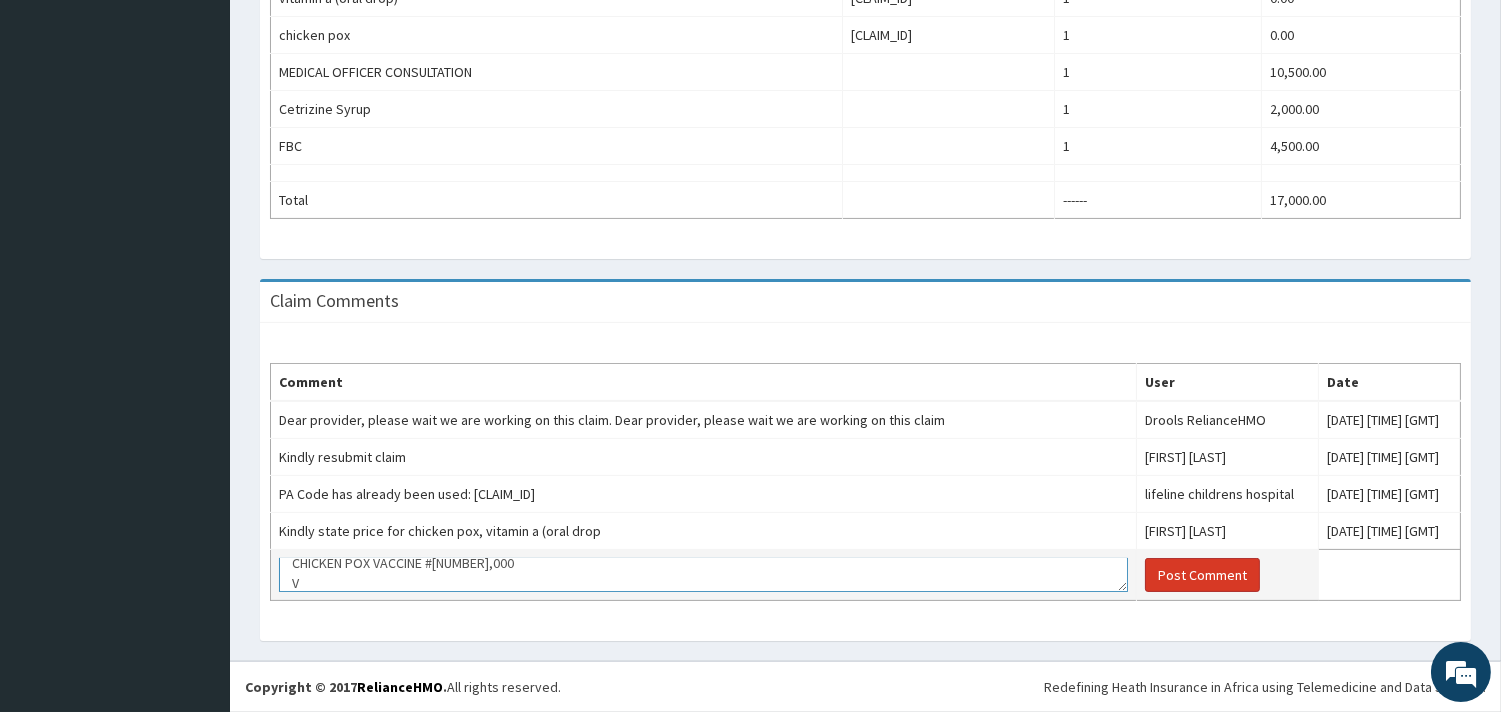 type on "CHICKEN POX VACCINE #[NUMBER],000
V" 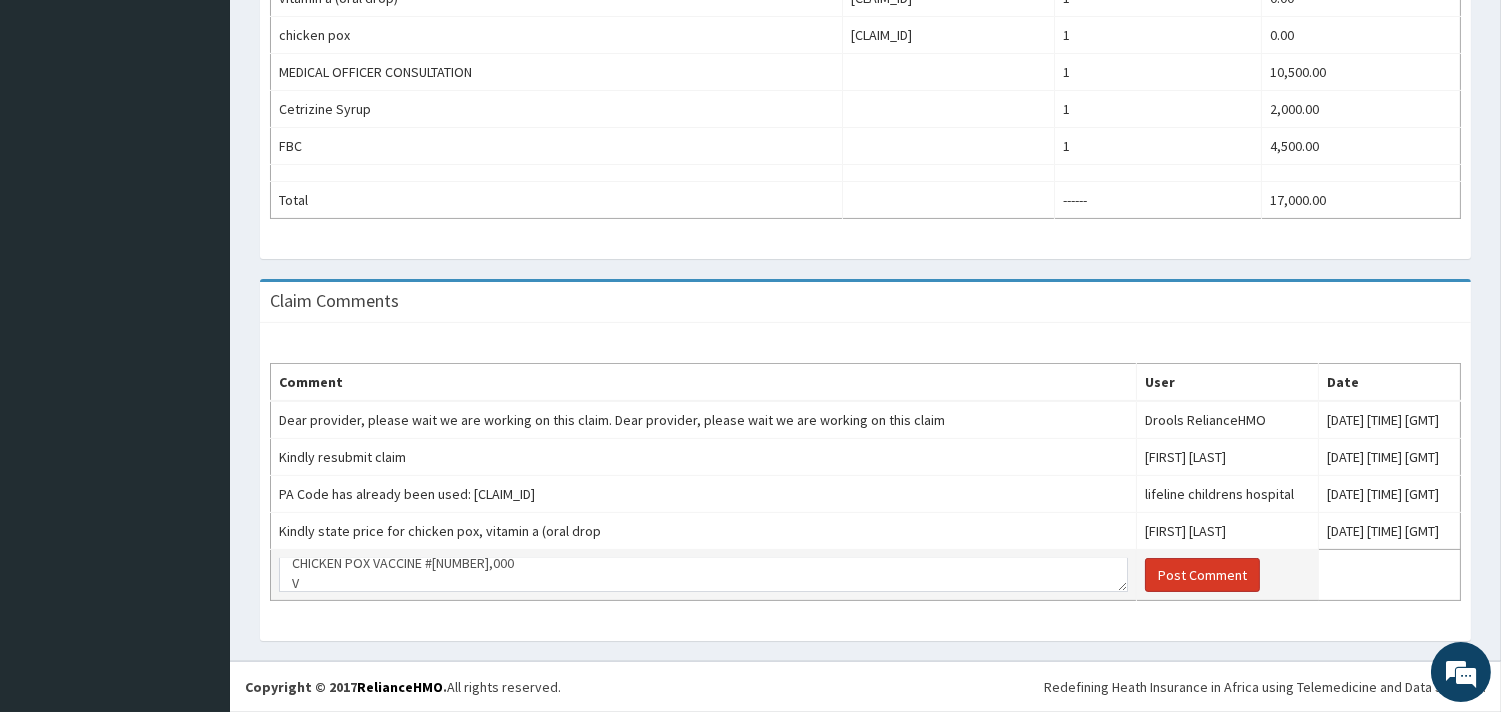 click on "Post Comment" at bounding box center (1202, 575) 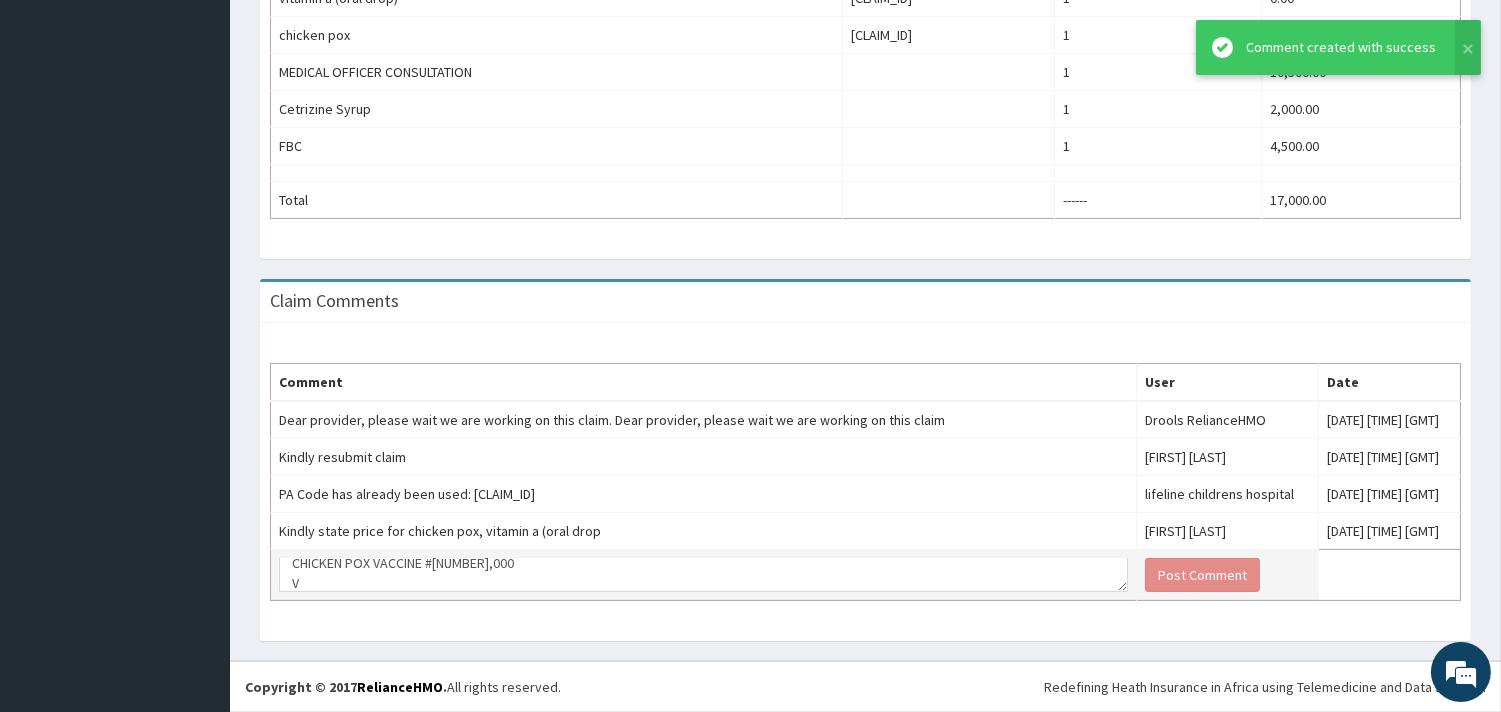 type 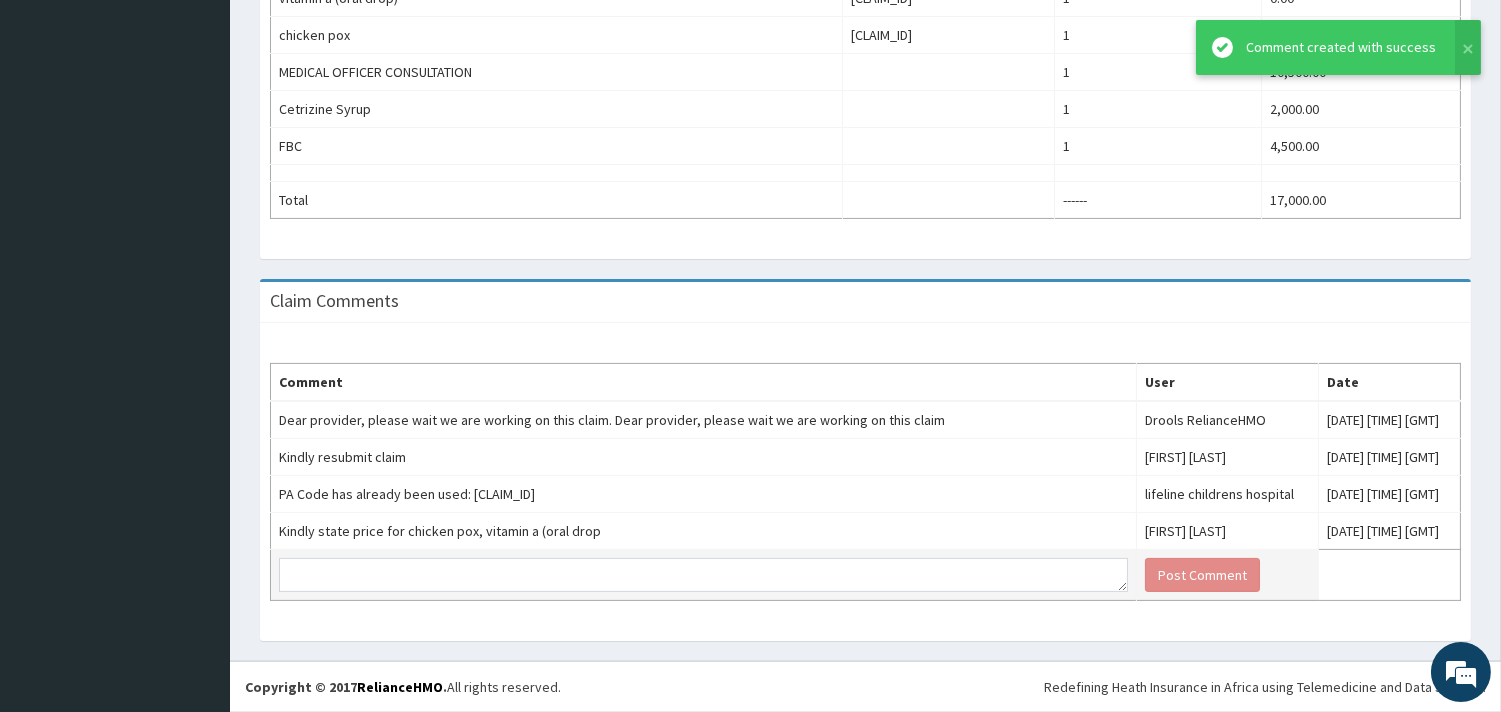 scroll, scrollTop: 0, scrollLeft: 0, axis: both 